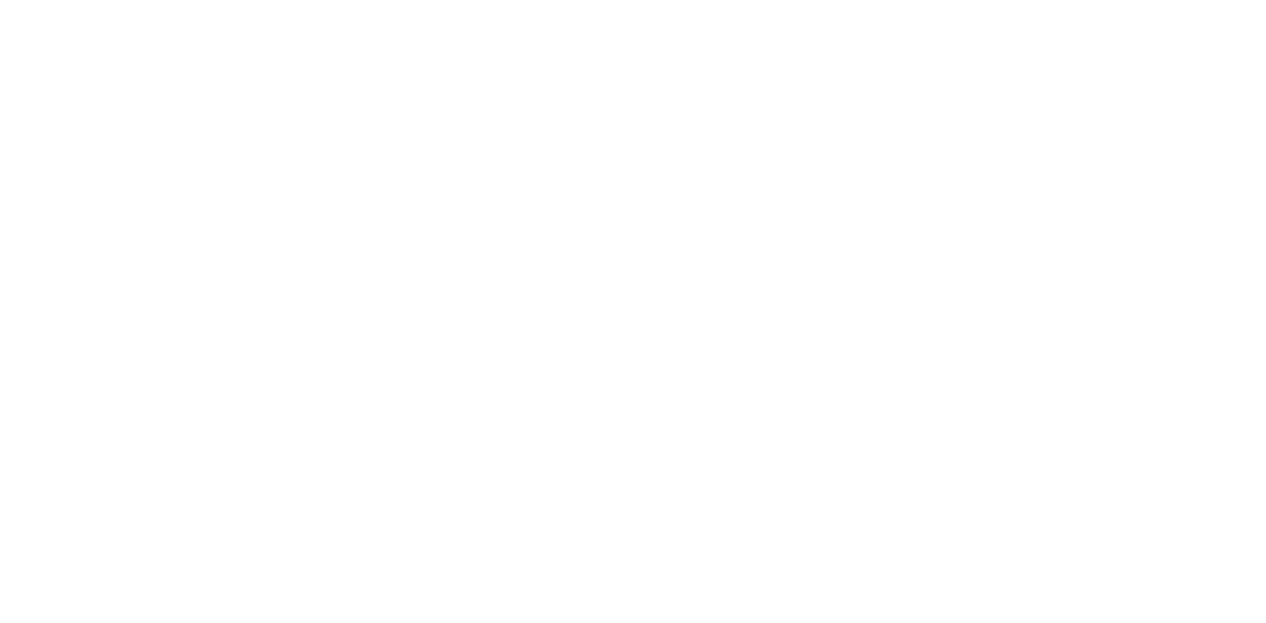scroll, scrollTop: 0, scrollLeft: 0, axis: both 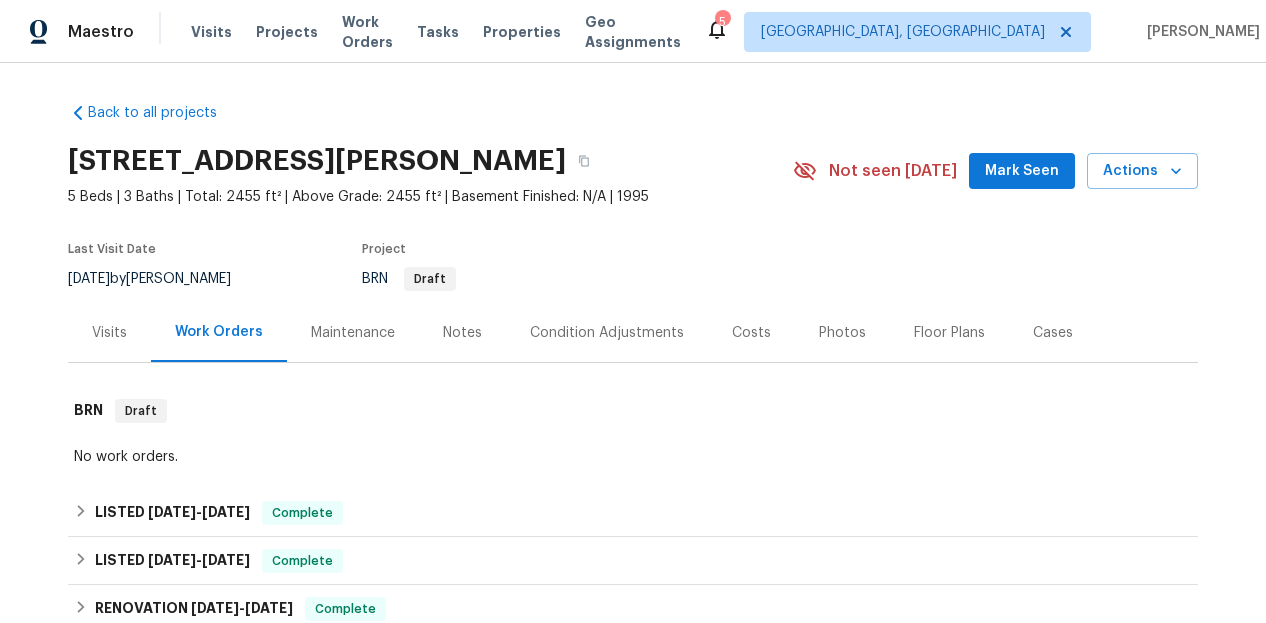 click on "Visits" at bounding box center (109, 333) 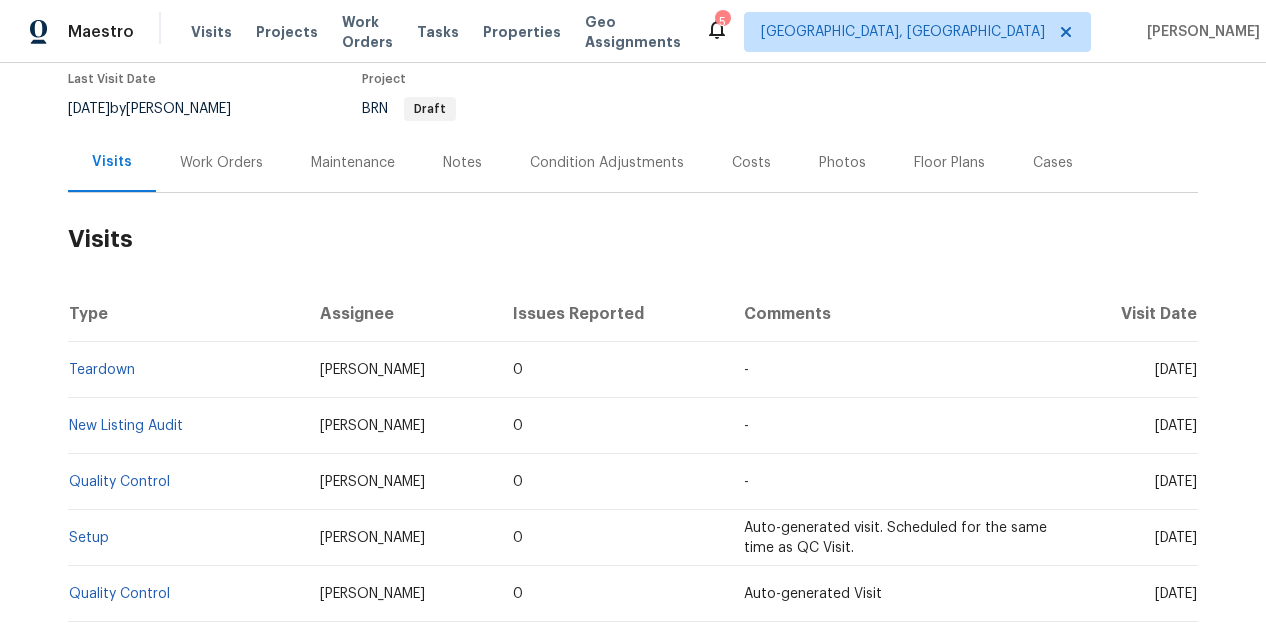 scroll, scrollTop: 228, scrollLeft: 0, axis: vertical 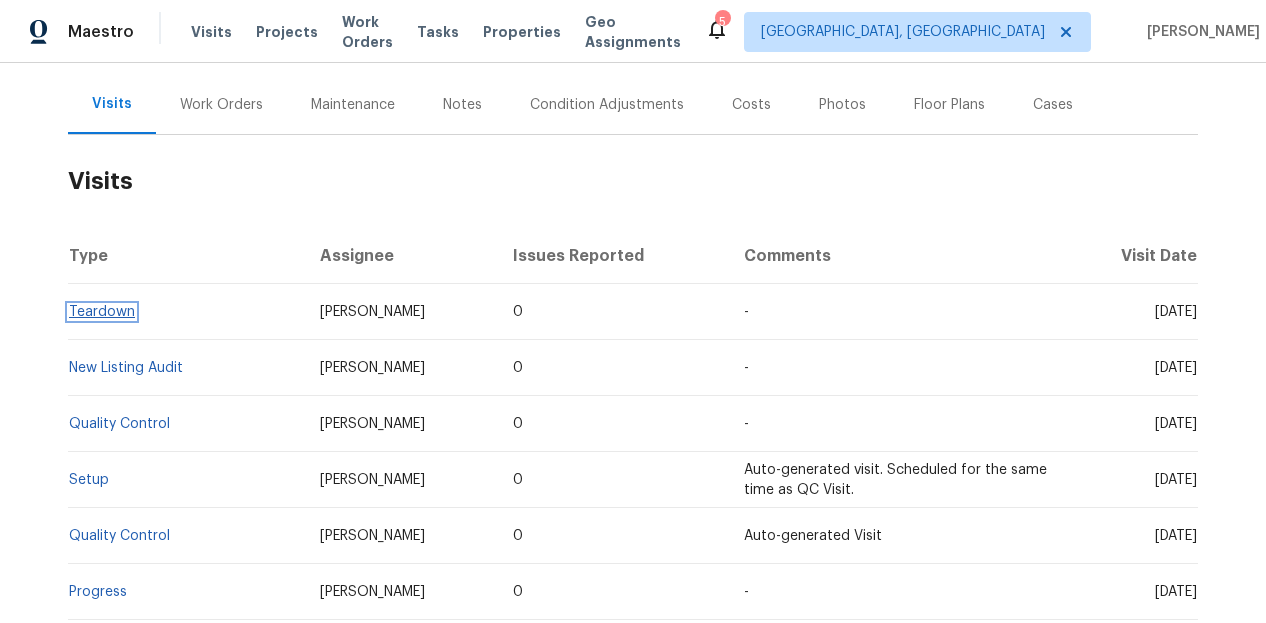 click on "Teardown" at bounding box center [102, 312] 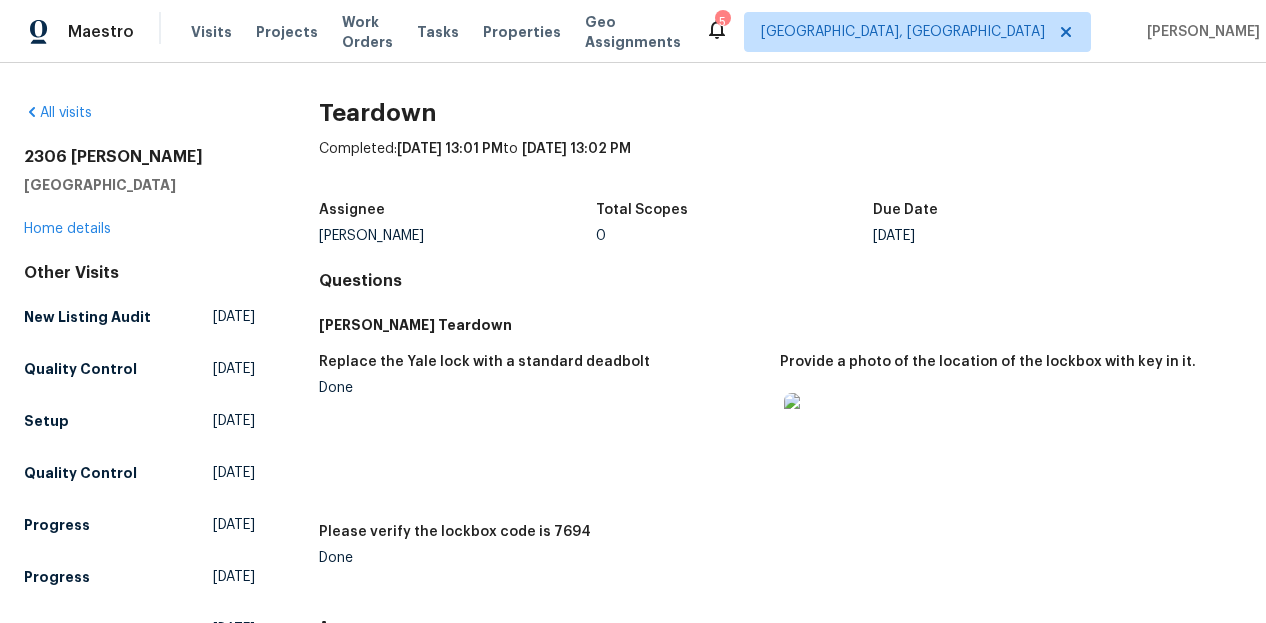 click at bounding box center [816, 425] 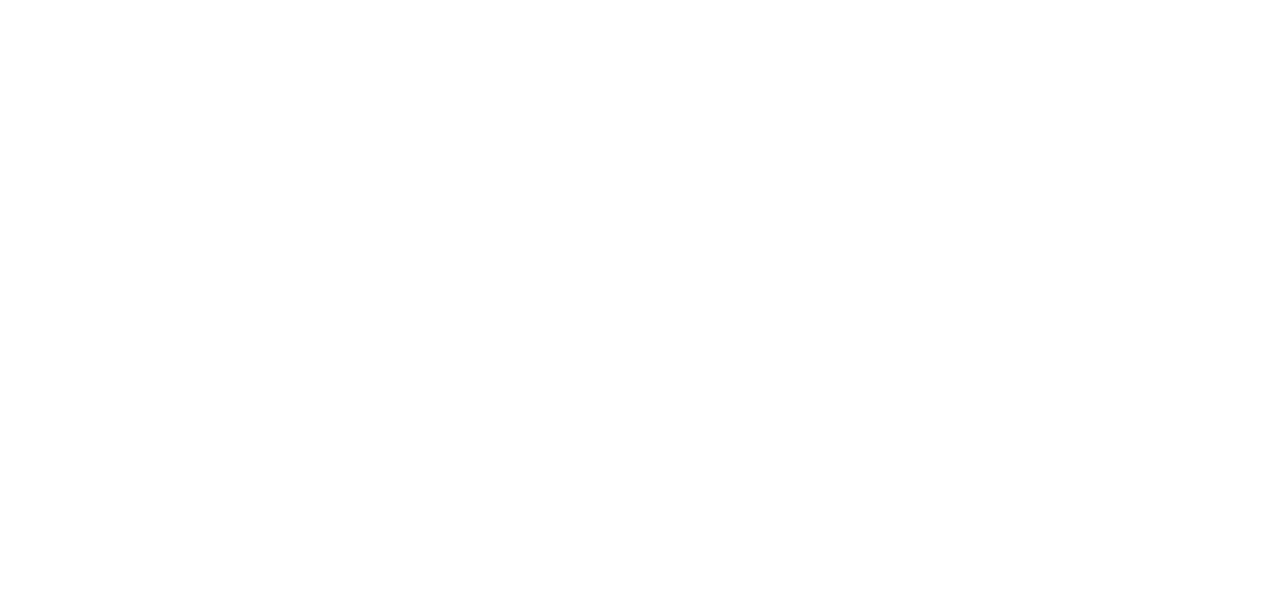 scroll, scrollTop: 0, scrollLeft: 0, axis: both 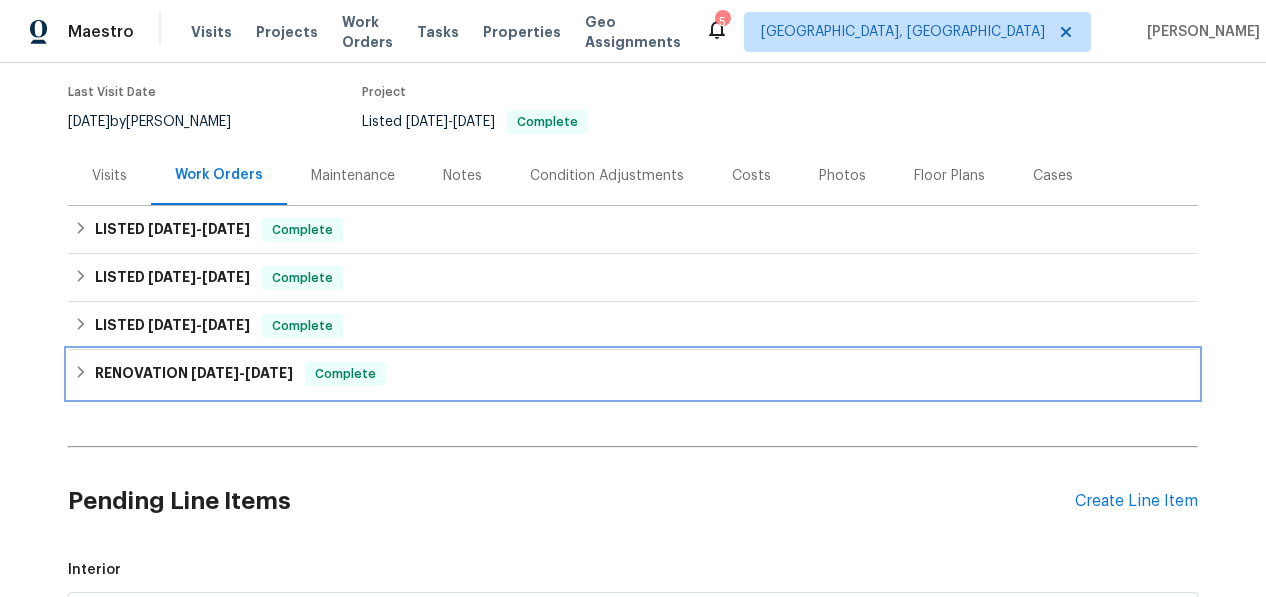 click on "RENOVATION   12/23/24  -  1/15/25" at bounding box center (194, 374) 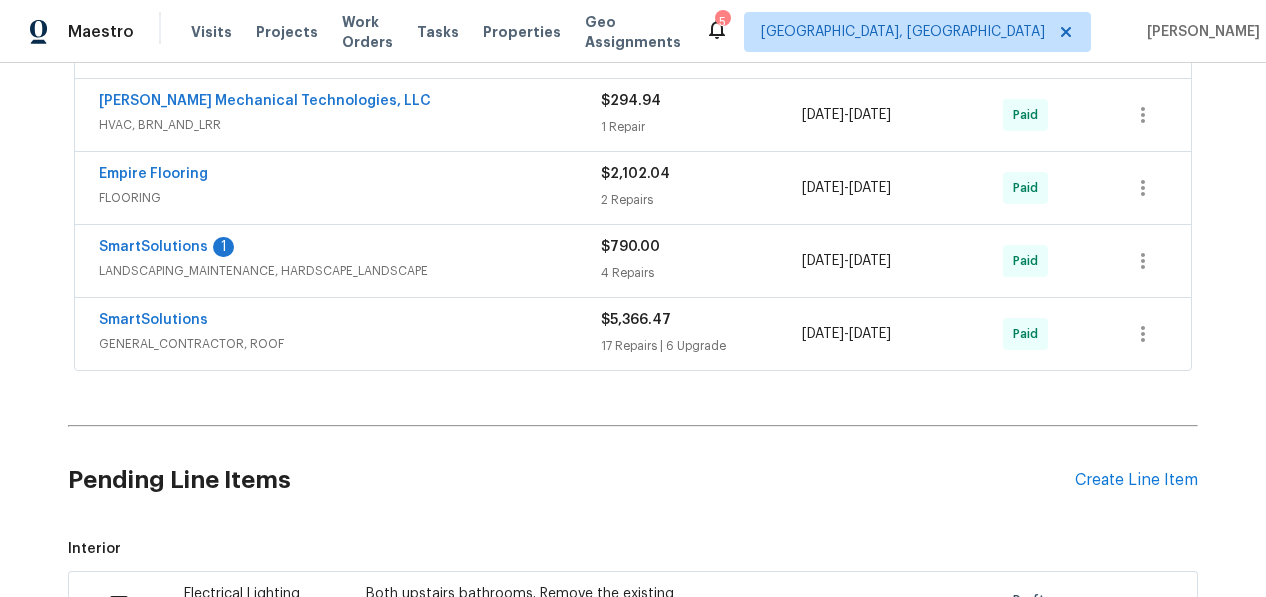 scroll, scrollTop: 598, scrollLeft: 0, axis: vertical 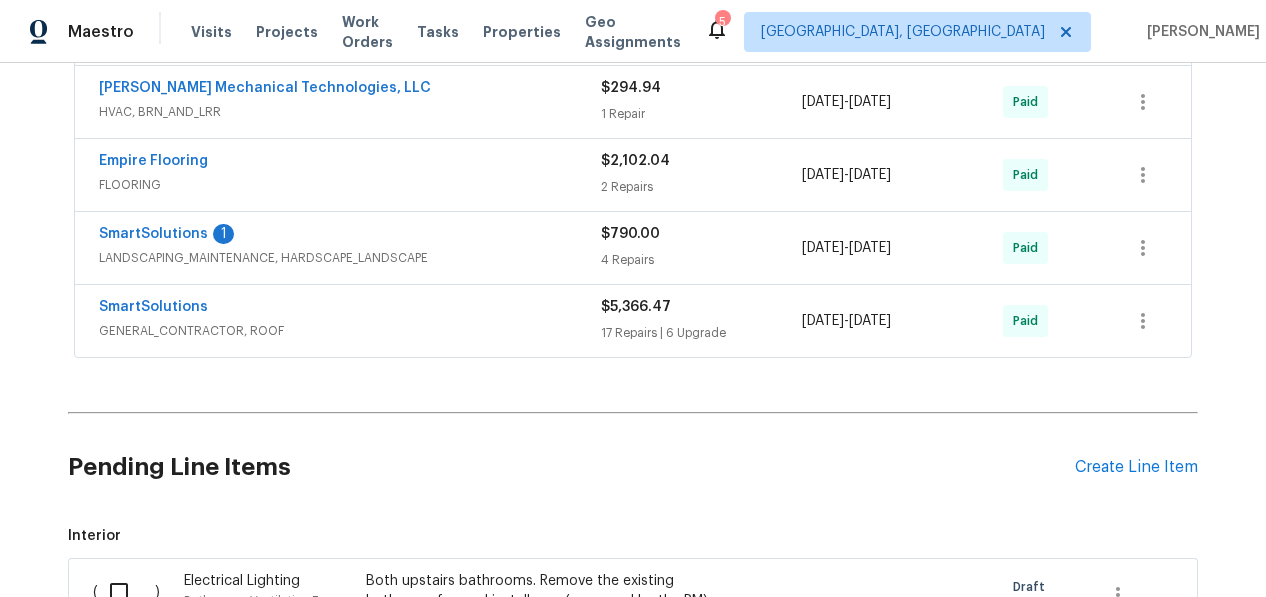 click on "GENERAL_CONTRACTOR, ROOF" at bounding box center (350, 331) 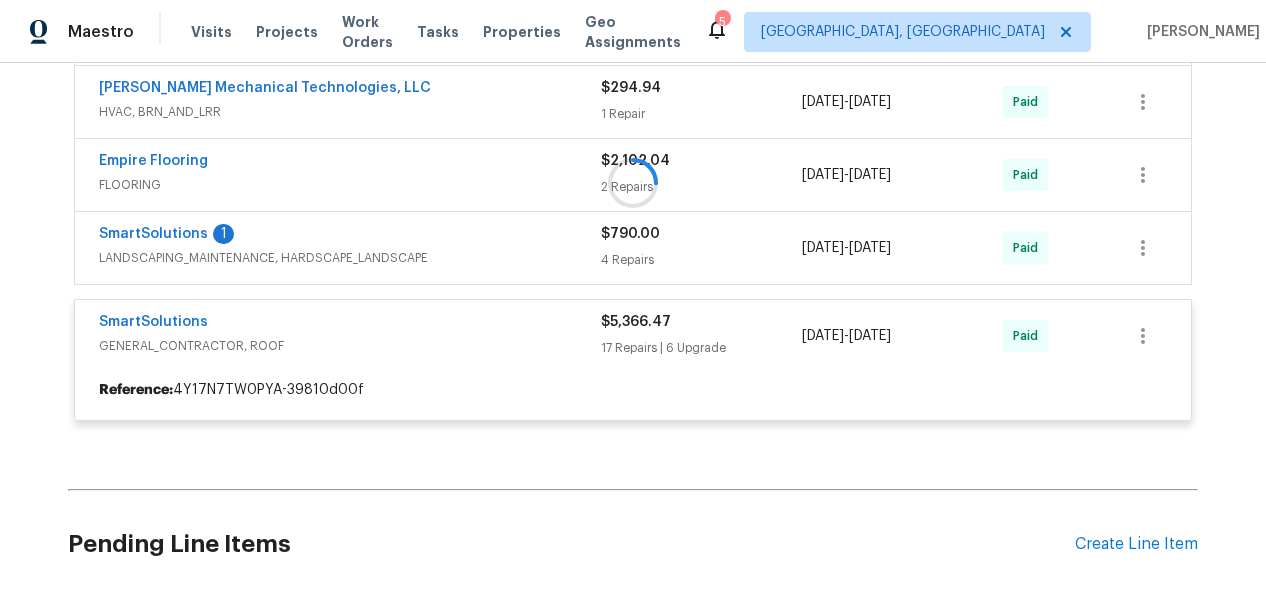 click at bounding box center (633, 183) 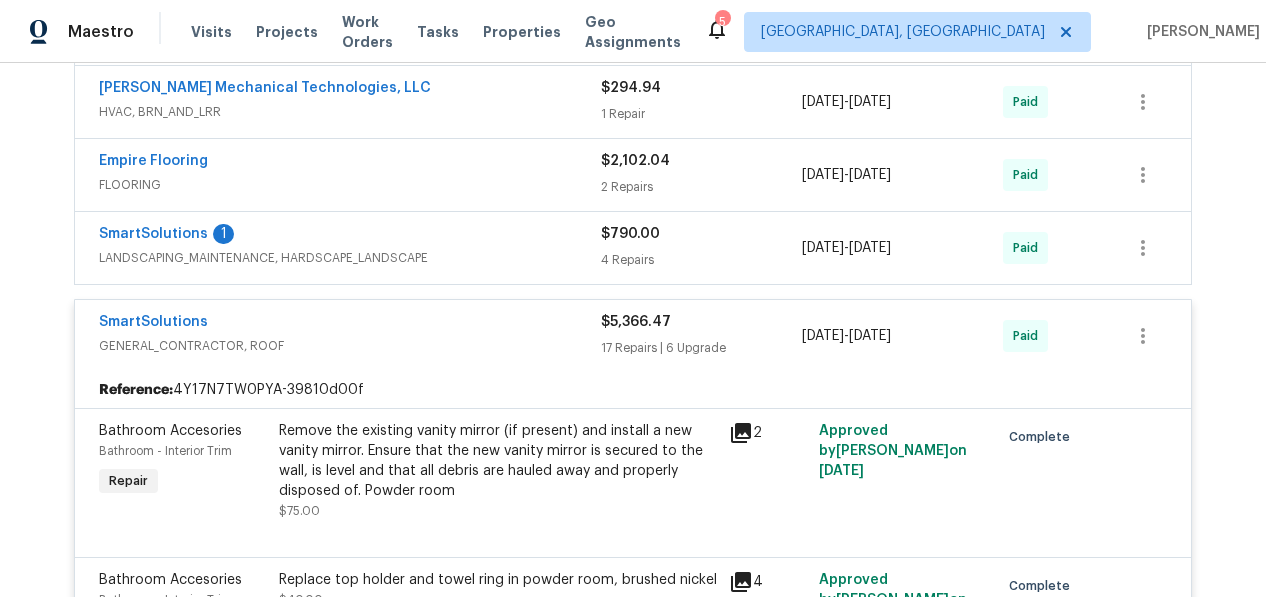 click on "SmartSolutions 1" at bounding box center (350, 236) 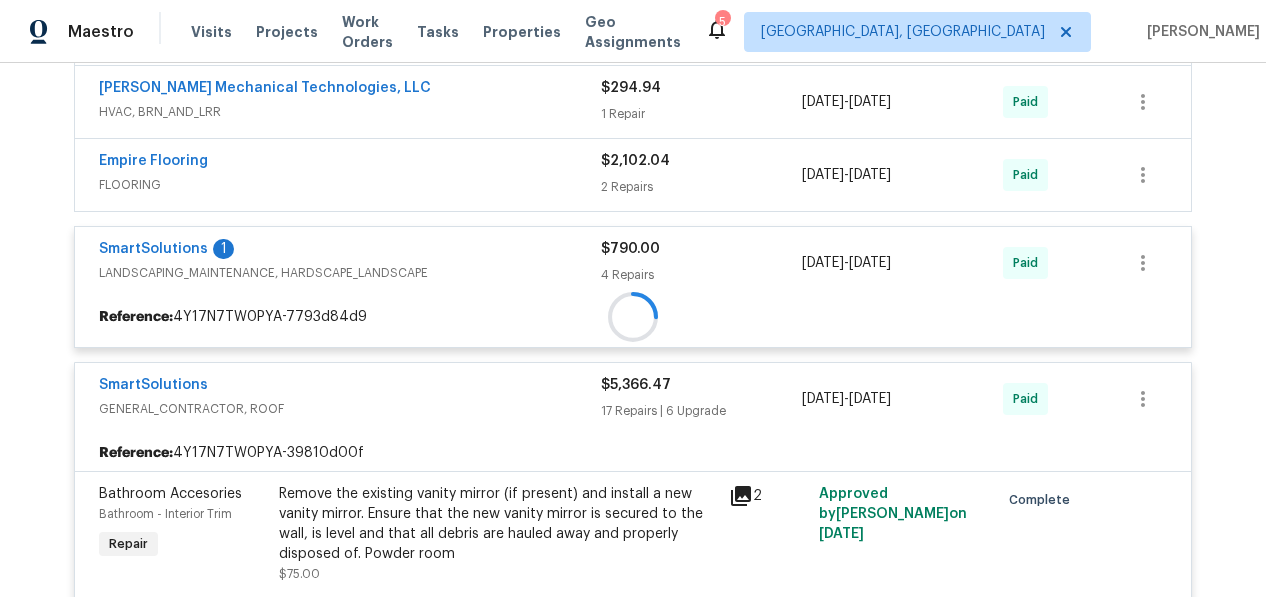 click on "Brighter Cleaning, LLC CLEANING, CLEANING_MAINTENANCE $330.00 1 Repair 12/23/2024  -  1/15/2025 Paid Johnson's Mechanical Technologies, LLC HVAC, BRN_AND_LRR $294.94 1 Repair 12/23/2024  -  12/26/2024 Paid Empire Flooring FLOORING $2,102.04 2 Repairs 12/23/2024  -  12/24/2024 Paid SmartSolutions 1 LANDSCAPING_MAINTENANCE, HARDSCAPE_LANDSCAPE $790.00 4 Repairs 12/23/2024  -  12/23/2024 Paid Reference:  4Y17N7TW0PYA-7793d84d9 SmartSolutions GENERAL_CONTRACTOR, ROOF $5,366.47 17 Repairs | 6 Upgrade 12/23/2024  -  12/23/2024 Paid Reference:  4Y17N7TW0PYA-39810d00f Bathroom Accesories Bathroom - Interior Trim Repair Remove the existing vanity mirror (if present) and install a new vanity mirror. Ensure that the new vanity mirror is secured to the wall, is level and that all debris are hauled away and properly disposed of. Powder room $75.00   2 Approved by  Brian Fudge  on   12/22/2024 Complete Bathroom Accesories Bathroom - Interior Trim Repair Replace top holder and towel ring in powder room, brushed nickel   4" at bounding box center [633, 2186] 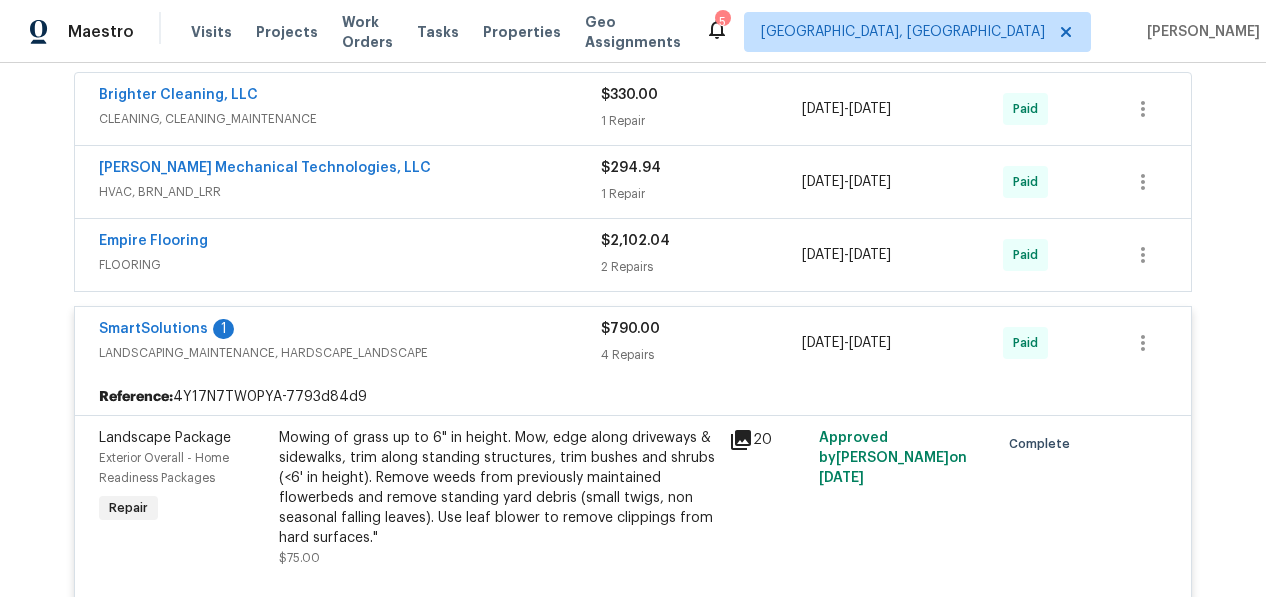 scroll, scrollTop: 516, scrollLeft: 0, axis: vertical 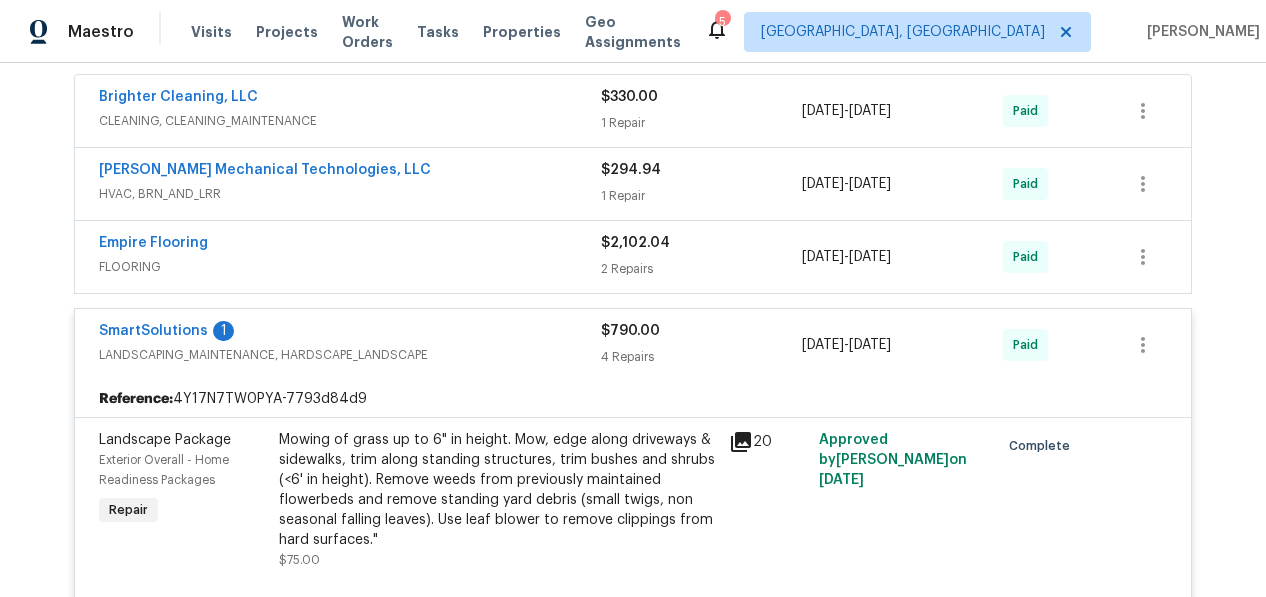 click on "FLOORING" at bounding box center [350, 267] 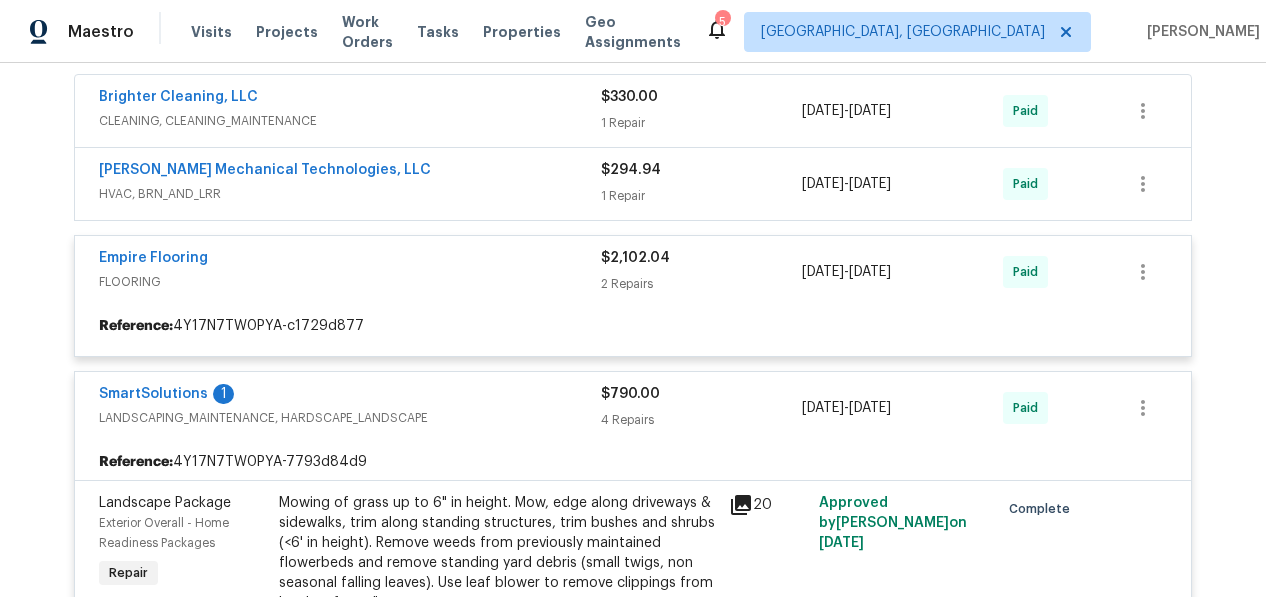 click at bounding box center (633, 2570) 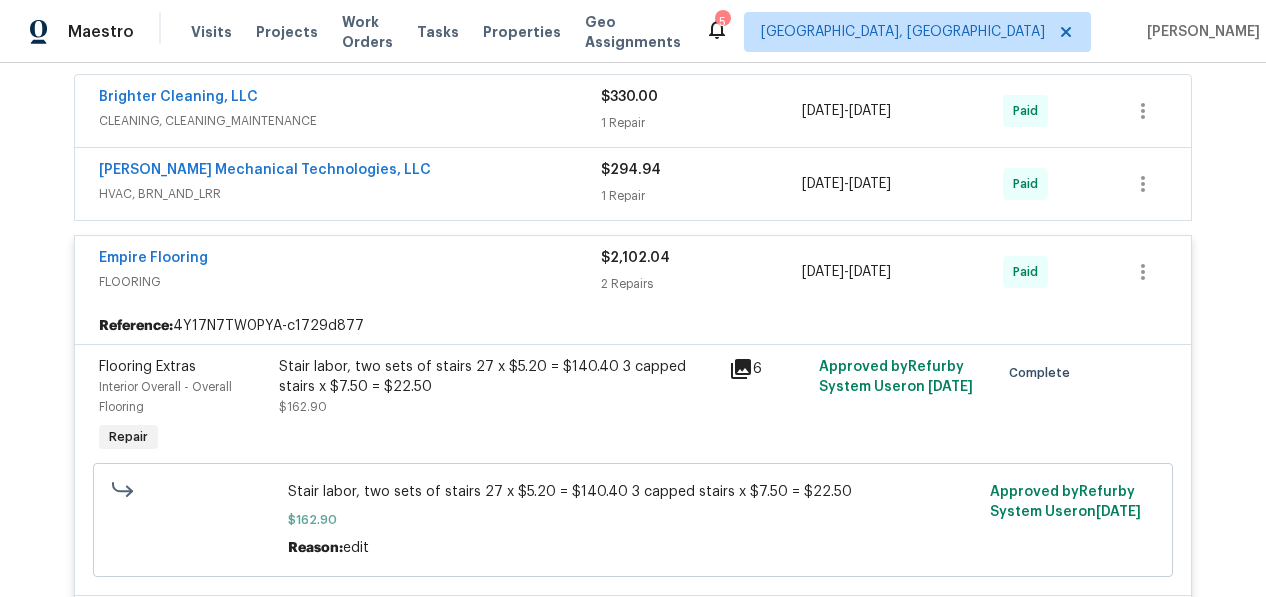 scroll, scrollTop: 481, scrollLeft: 0, axis: vertical 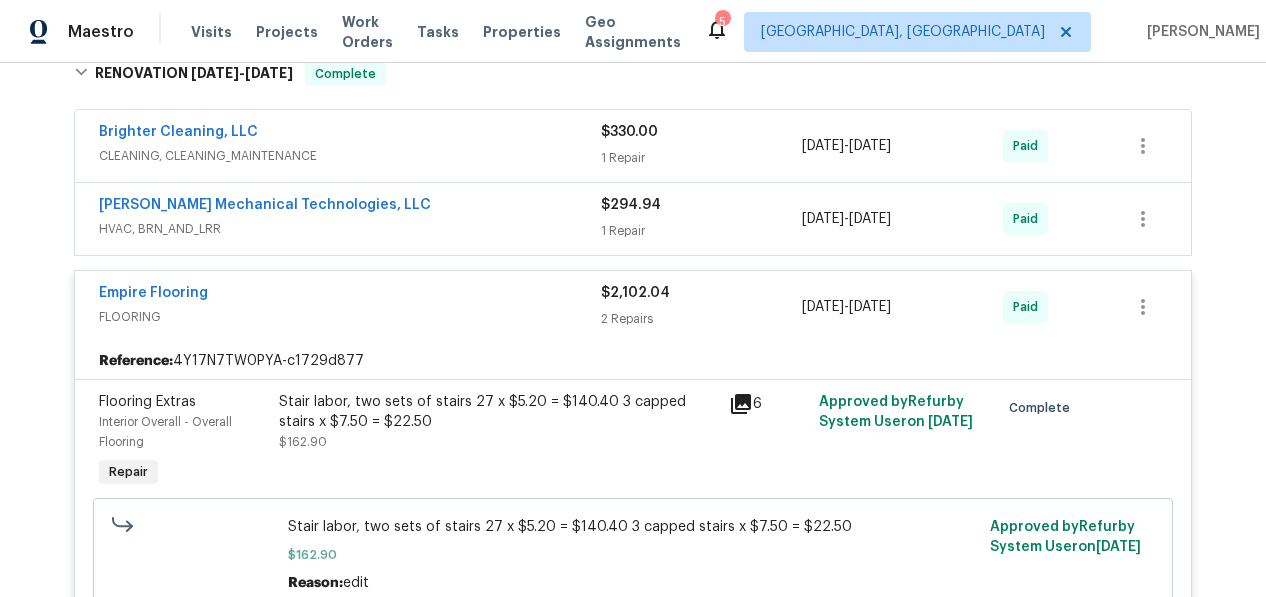 click on "Johnson's Mechanical Technologies, LLC" at bounding box center (350, 207) 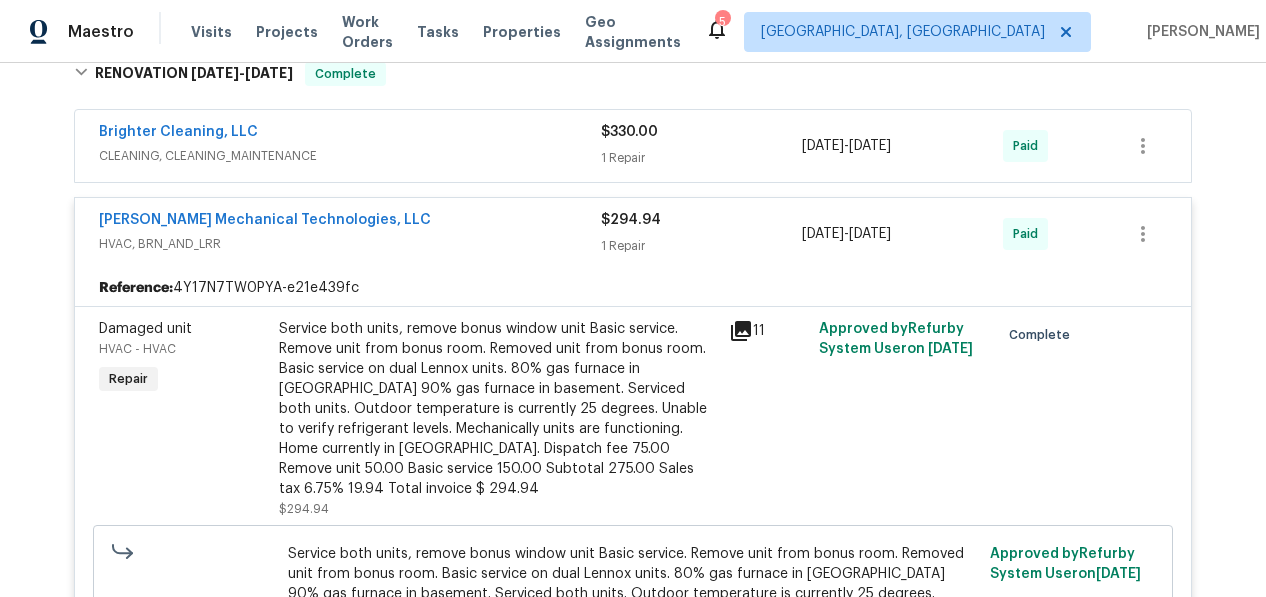 click on "CLEANING, CLEANING_MAINTENANCE" at bounding box center [350, 156] 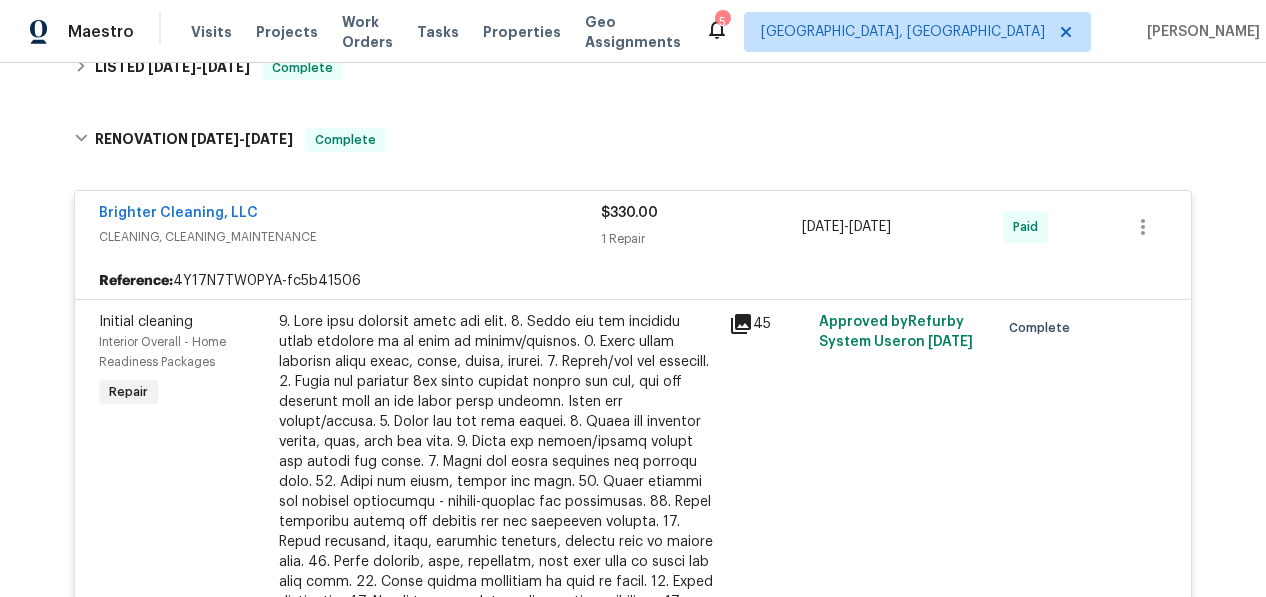 scroll, scrollTop: 351, scrollLeft: 0, axis: vertical 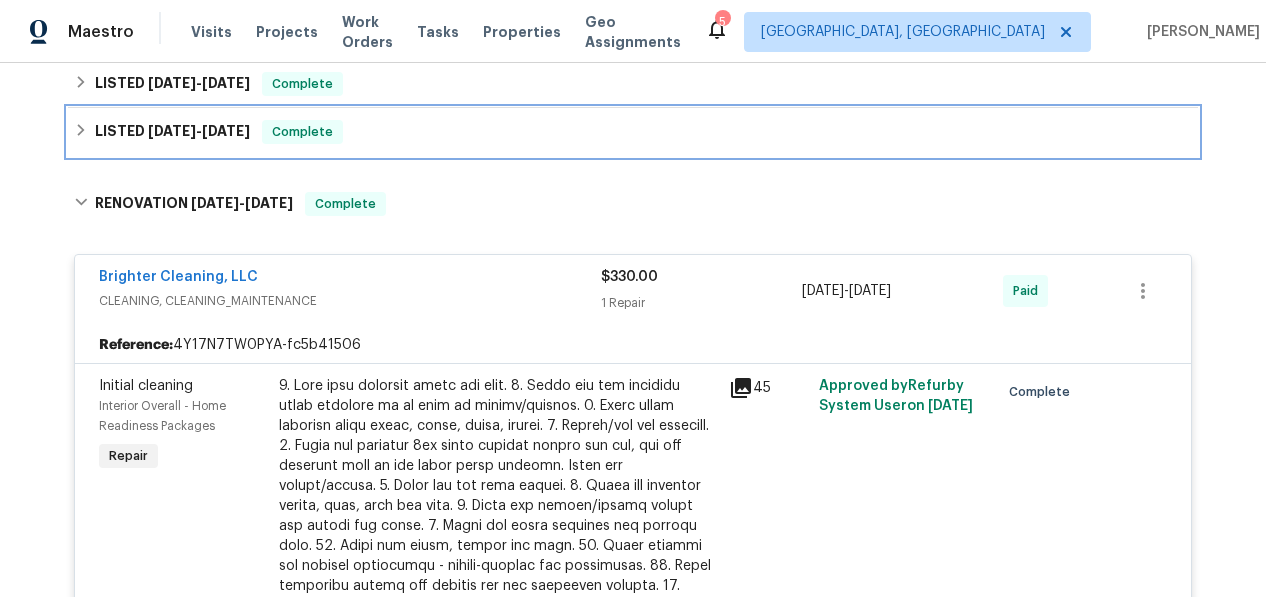 click on "LISTED   2/13/25  -  3/17/25 Complete" at bounding box center [633, 132] 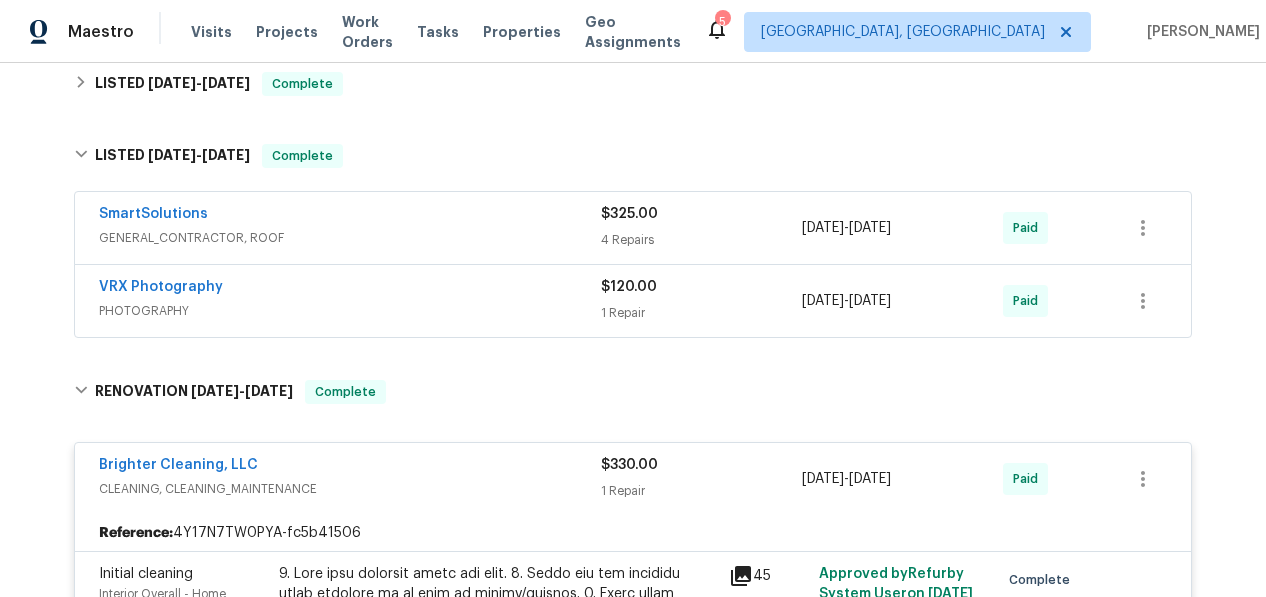 click on "VRX Photography" at bounding box center [350, 289] 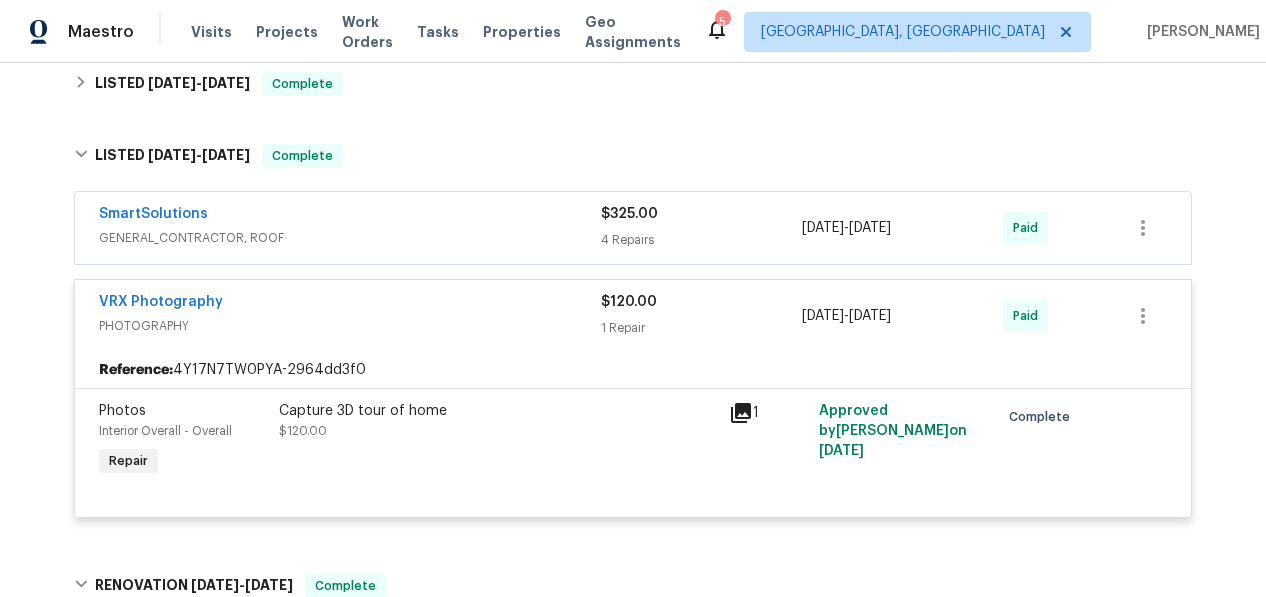 click on "SmartSolutions GENERAL_CONTRACTOR, ROOF $325.00 4 Repairs 2/13/2025  -  2/17/2025 Paid" at bounding box center [633, 228] 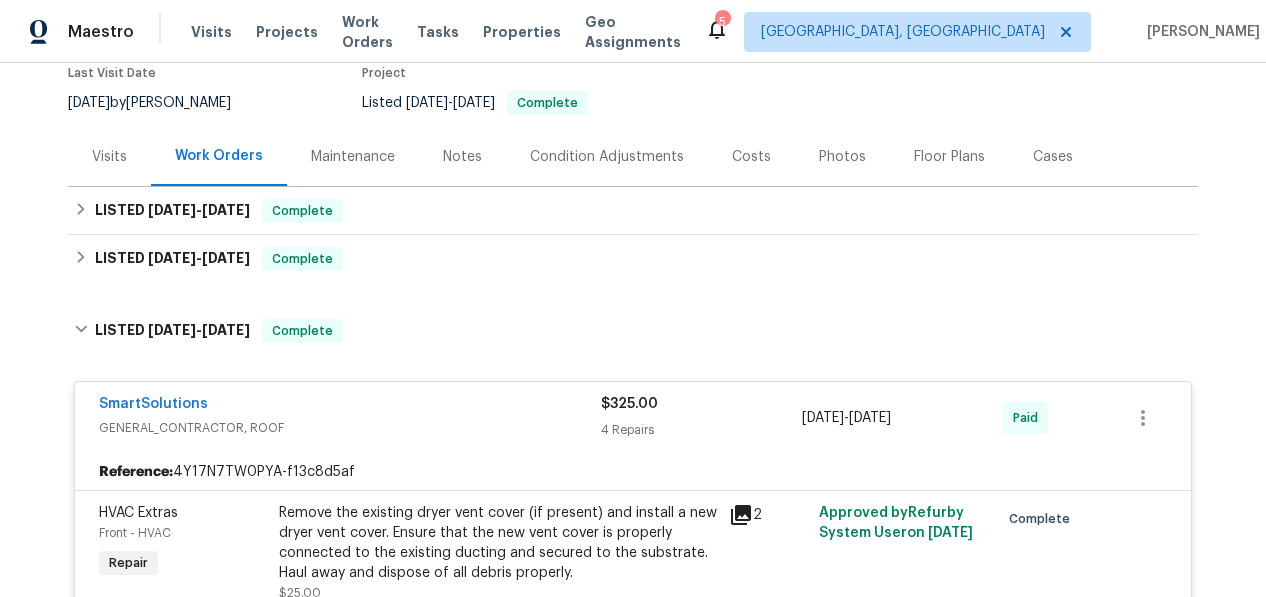scroll, scrollTop: 142, scrollLeft: 0, axis: vertical 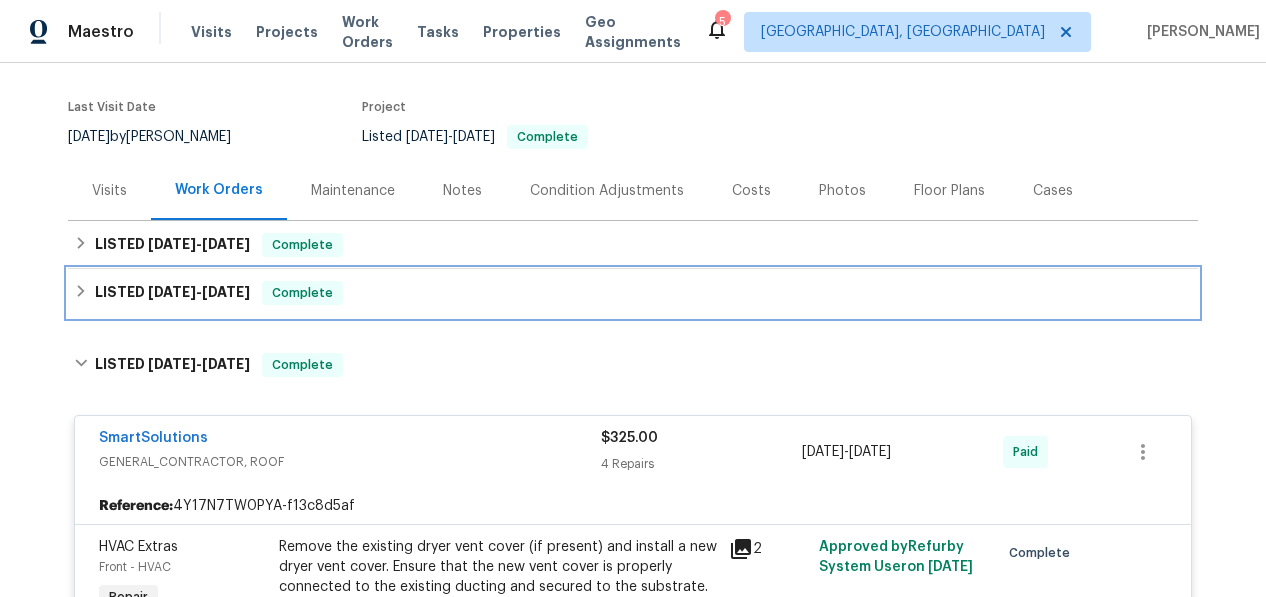 click on "Complete" at bounding box center (302, 293) 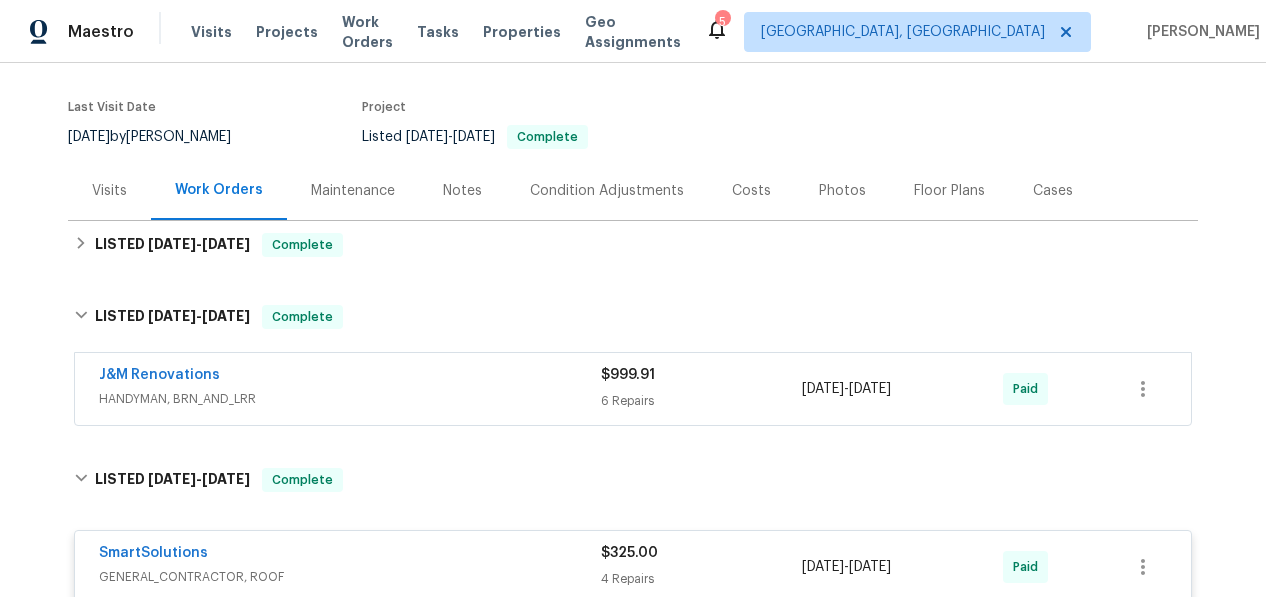 click on "HANDYMAN, BRN_AND_LRR" at bounding box center [350, 399] 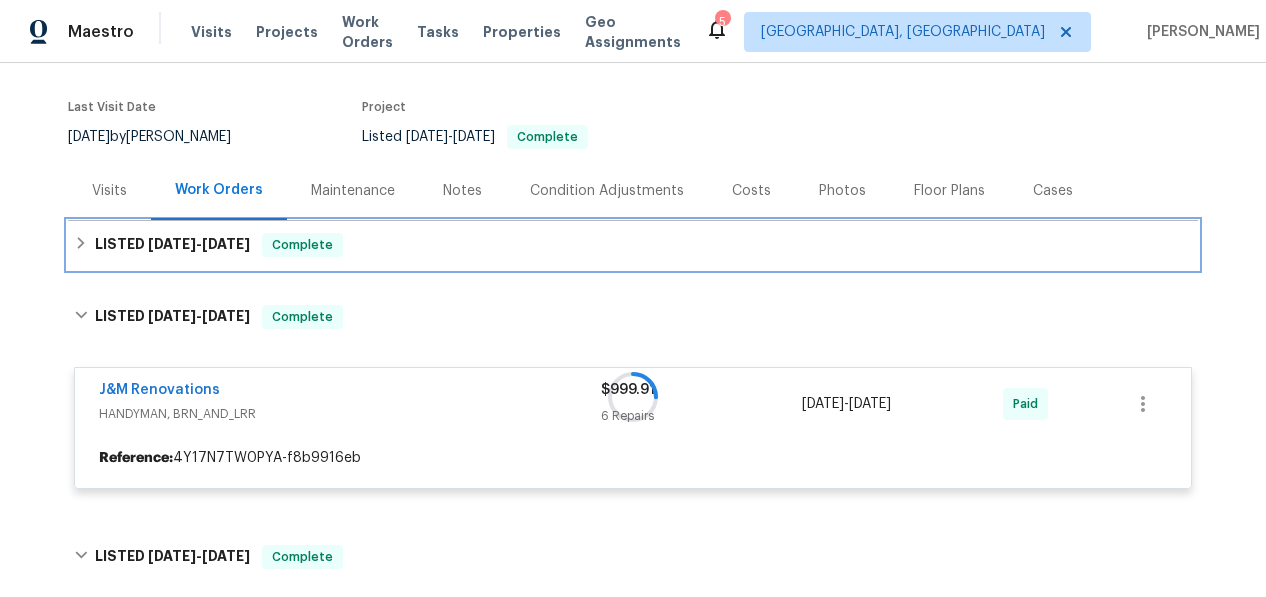 click on "LISTED   5/7/25  -  5/8/25 Complete" at bounding box center (633, 245) 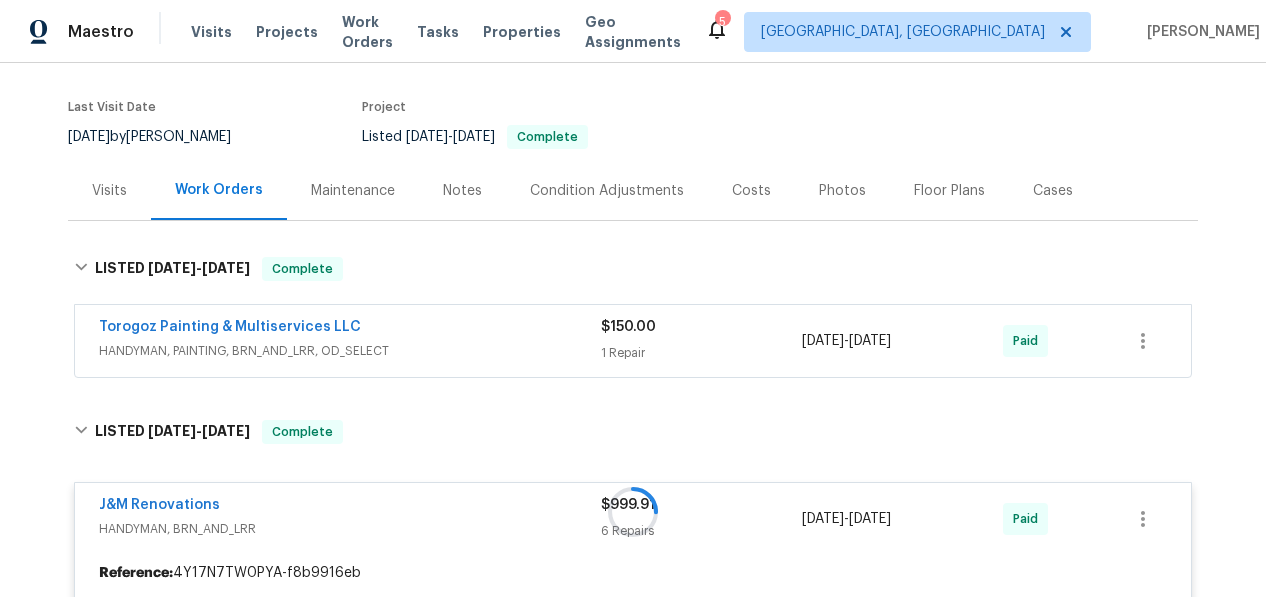 click on "Torogoz Painting & Multiservices LLC" at bounding box center (350, 329) 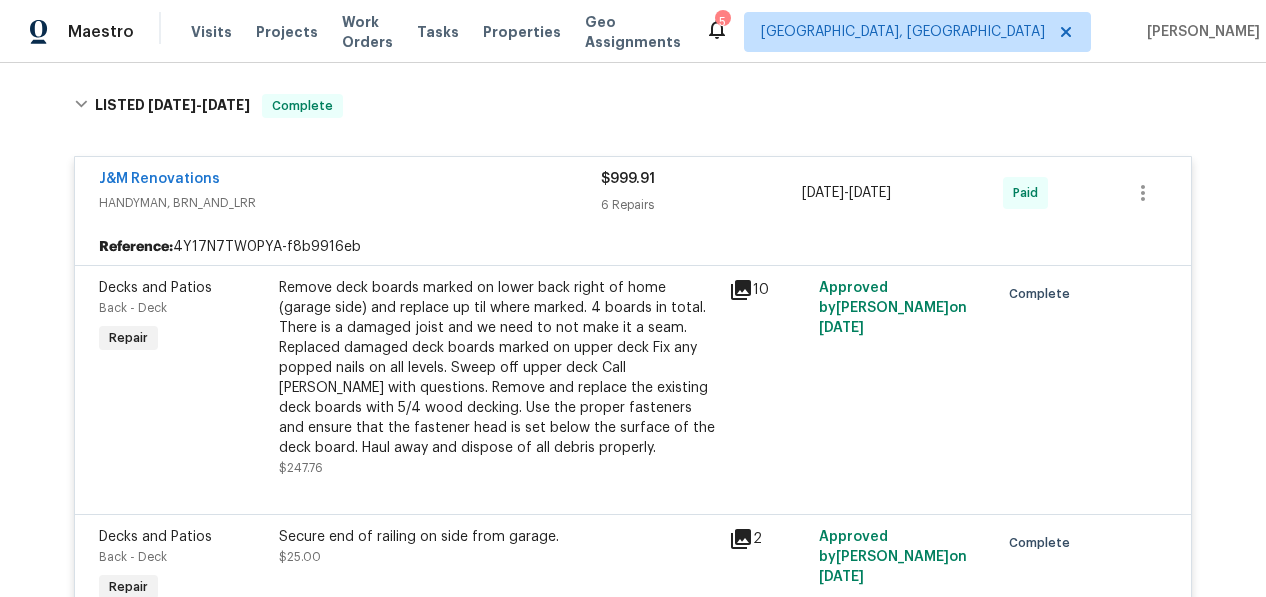 scroll, scrollTop: 785, scrollLeft: 0, axis: vertical 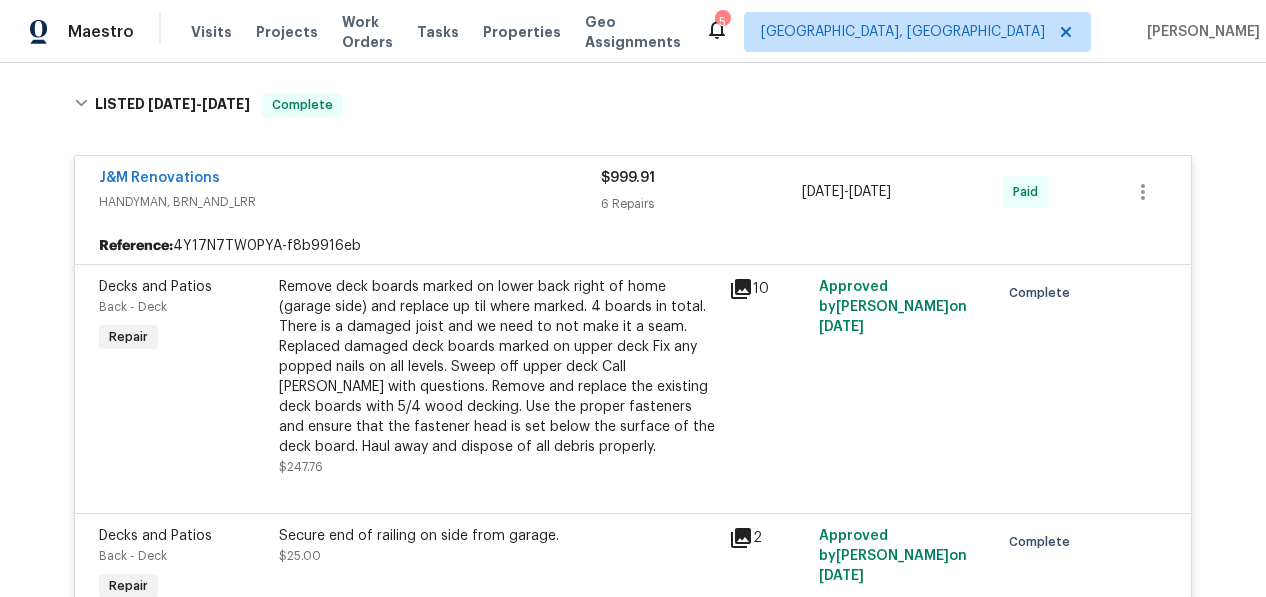 click 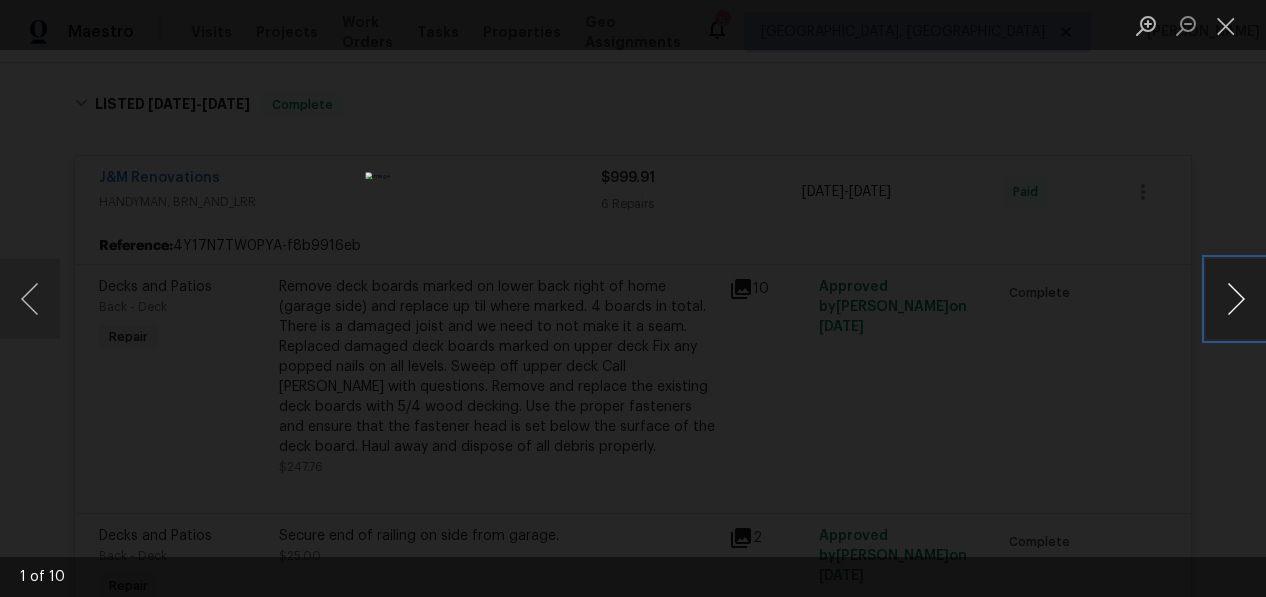 click at bounding box center (1236, 299) 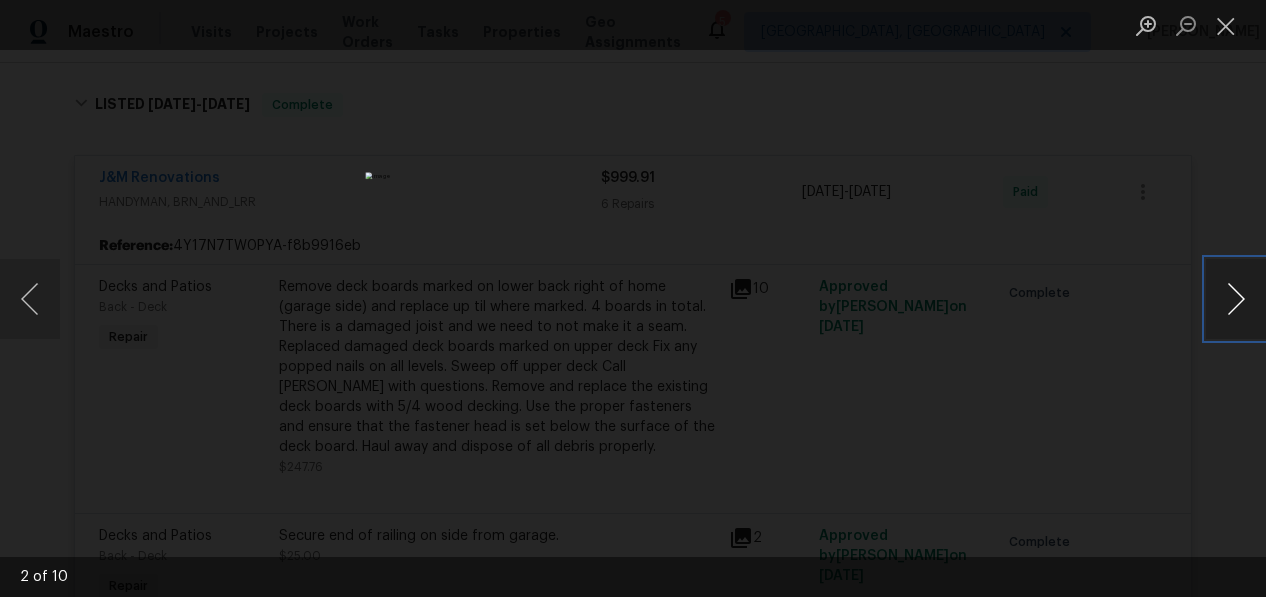 click at bounding box center (1236, 299) 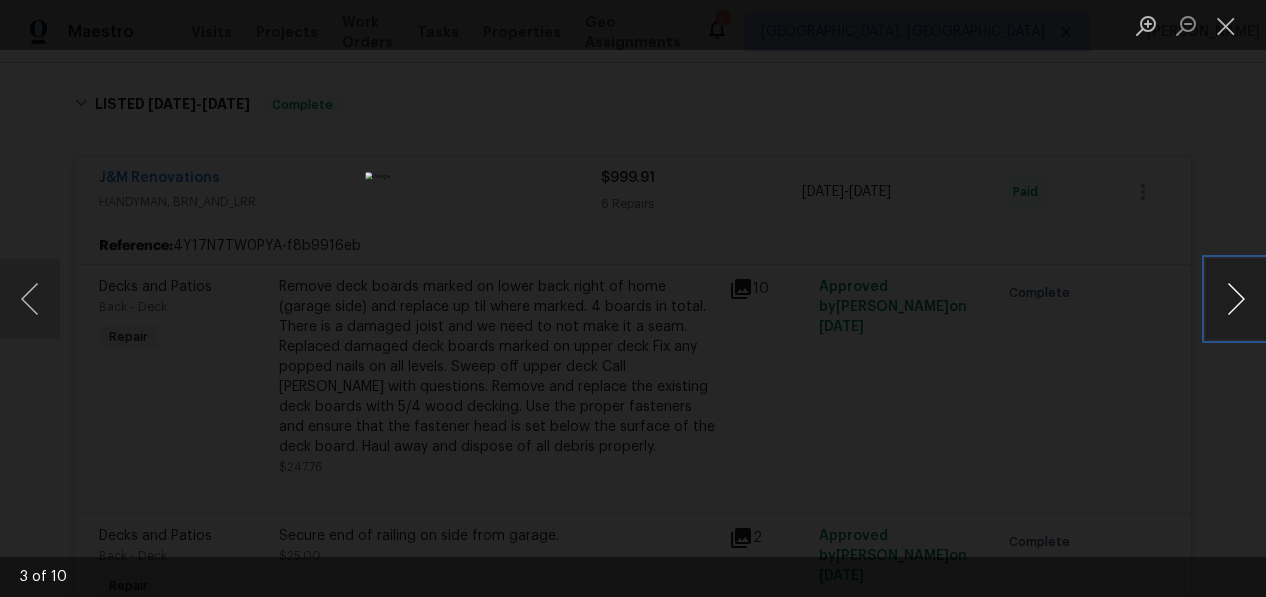 click at bounding box center (1236, 299) 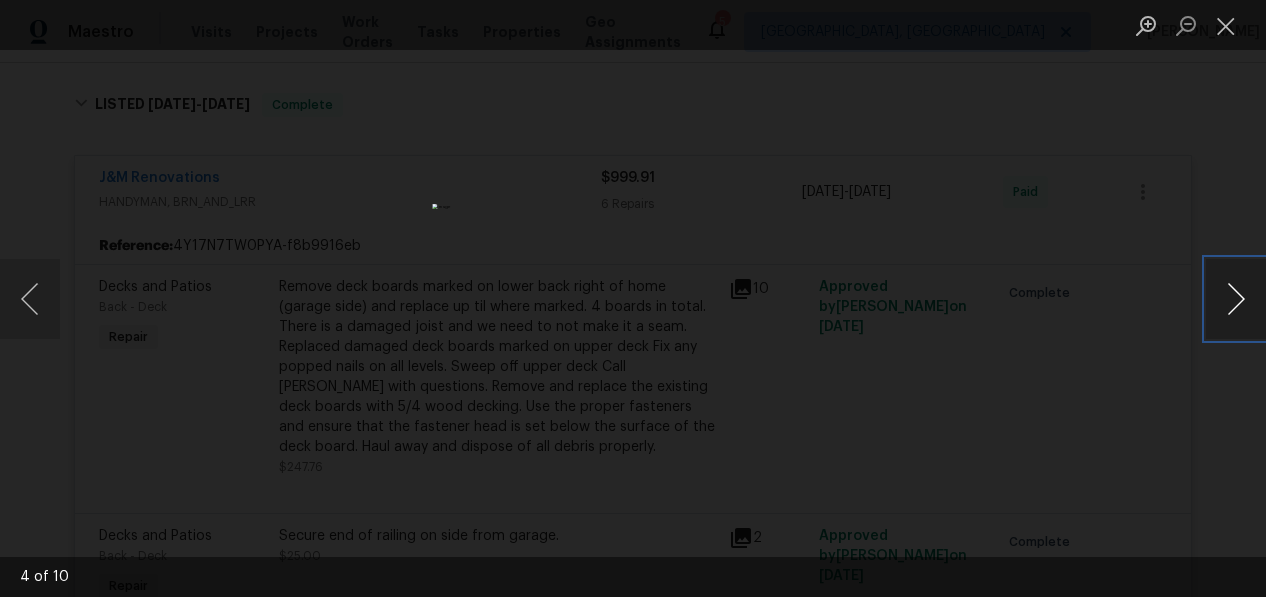 click at bounding box center (1236, 299) 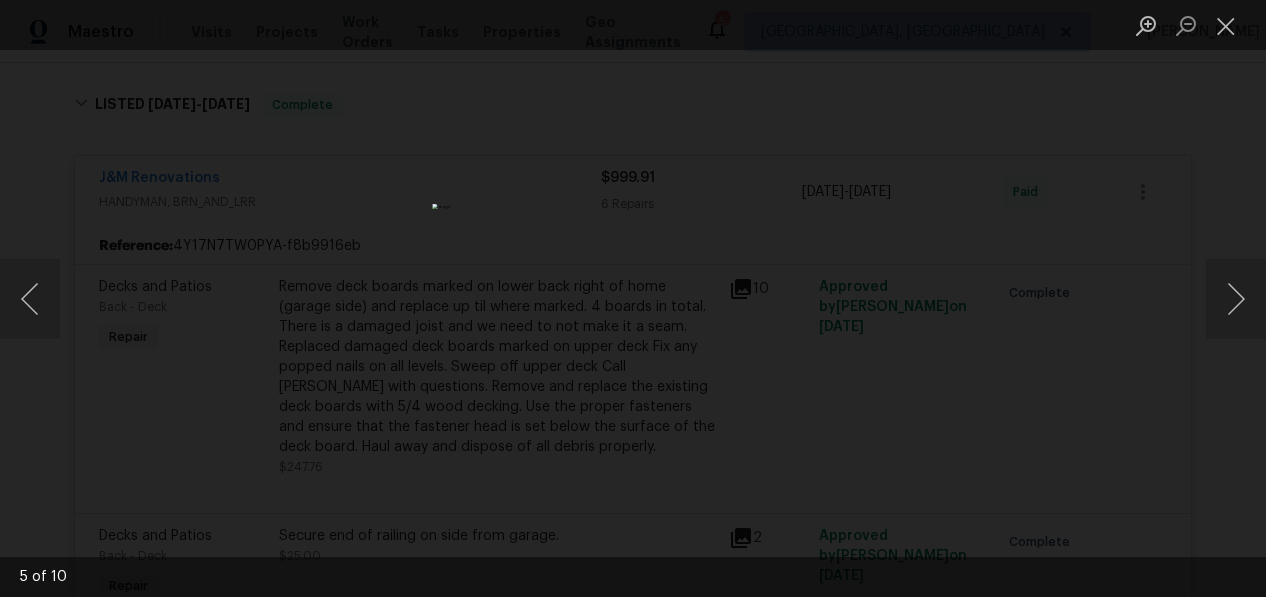 click at bounding box center [633, 298] 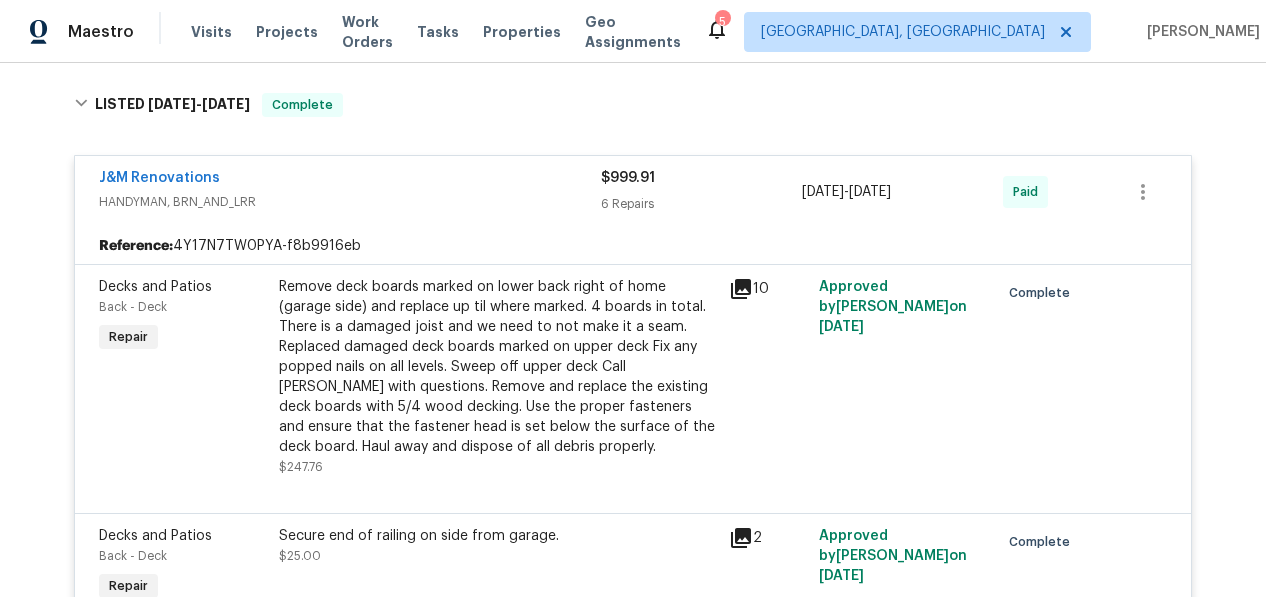 scroll, scrollTop: 1078, scrollLeft: 0, axis: vertical 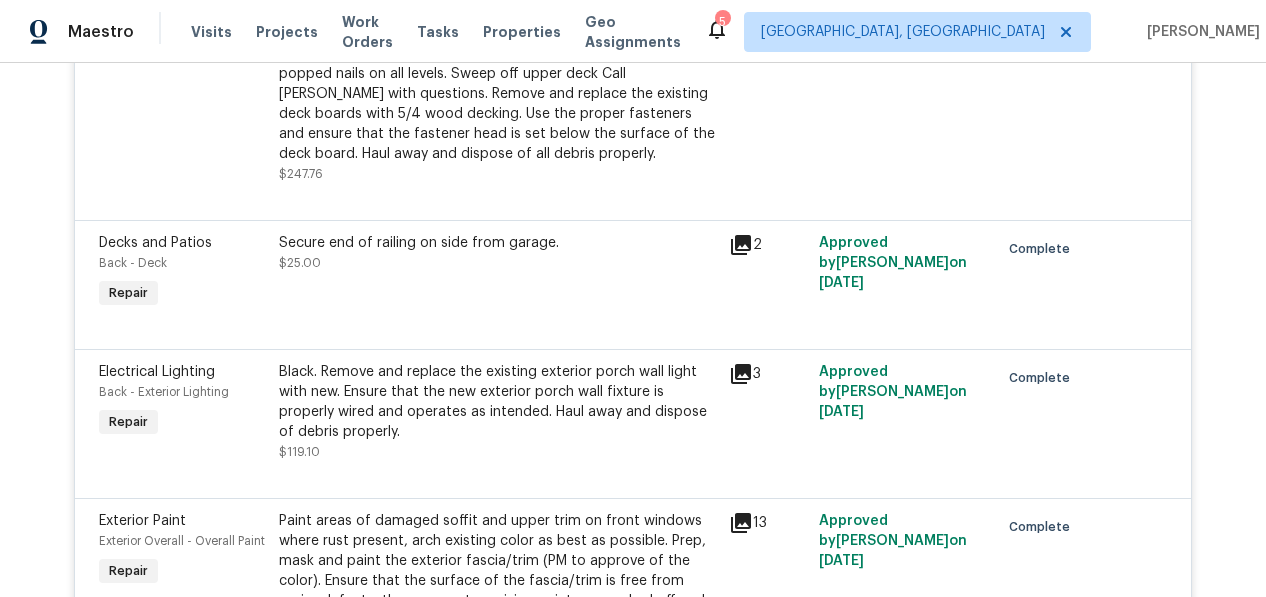 click 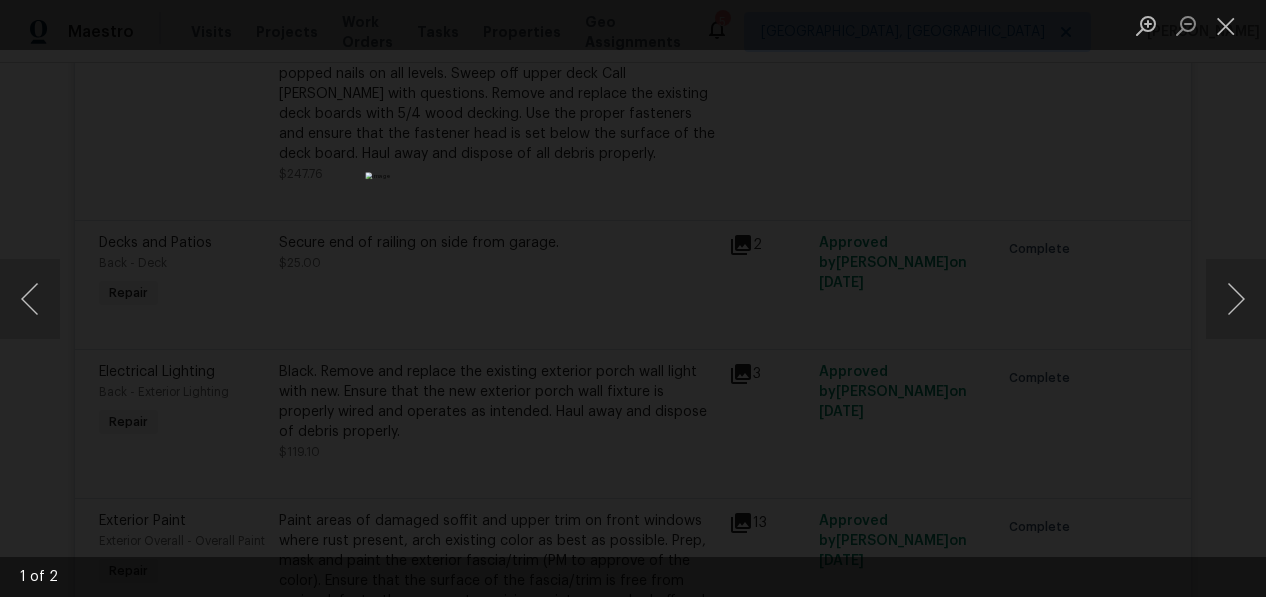 click at bounding box center (633, 298) 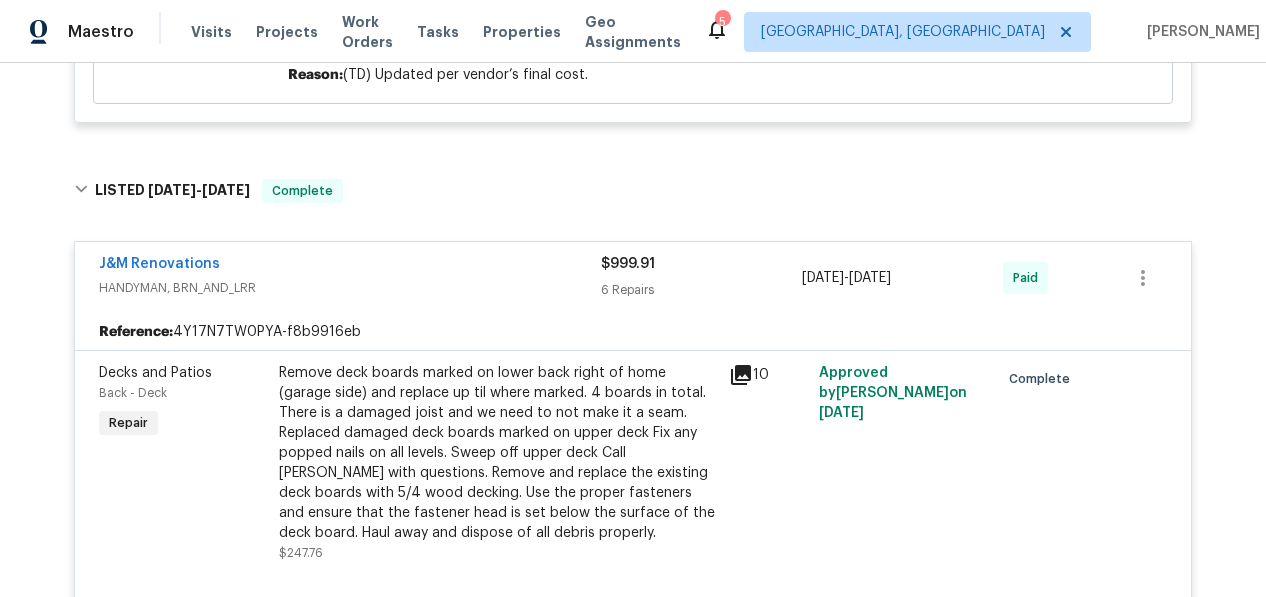 scroll, scrollTop: 0, scrollLeft: 0, axis: both 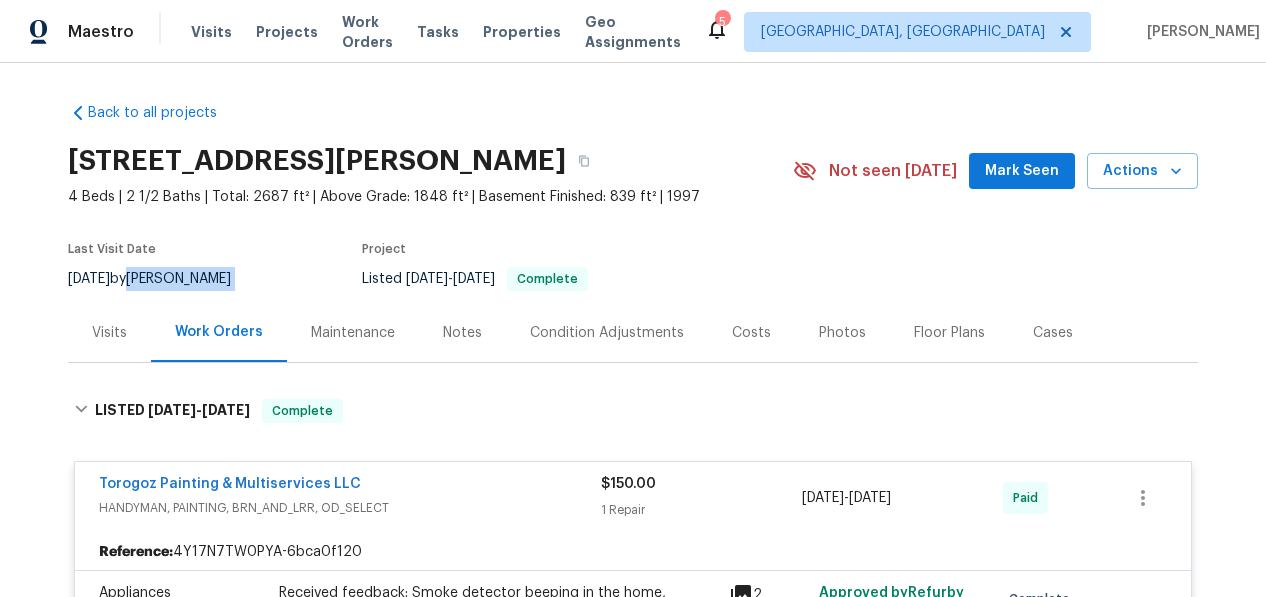 drag, startPoint x: 239, startPoint y: 285, endPoint x: 160, endPoint y: 283, distance: 79.025314 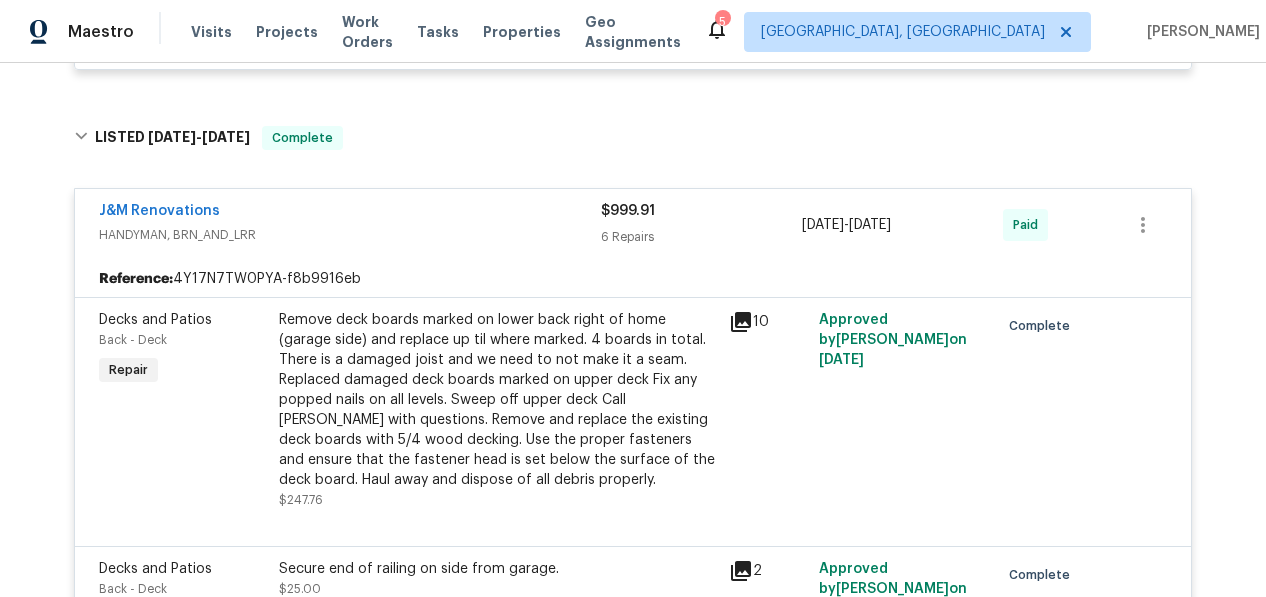 scroll, scrollTop: 2716, scrollLeft: 0, axis: vertical 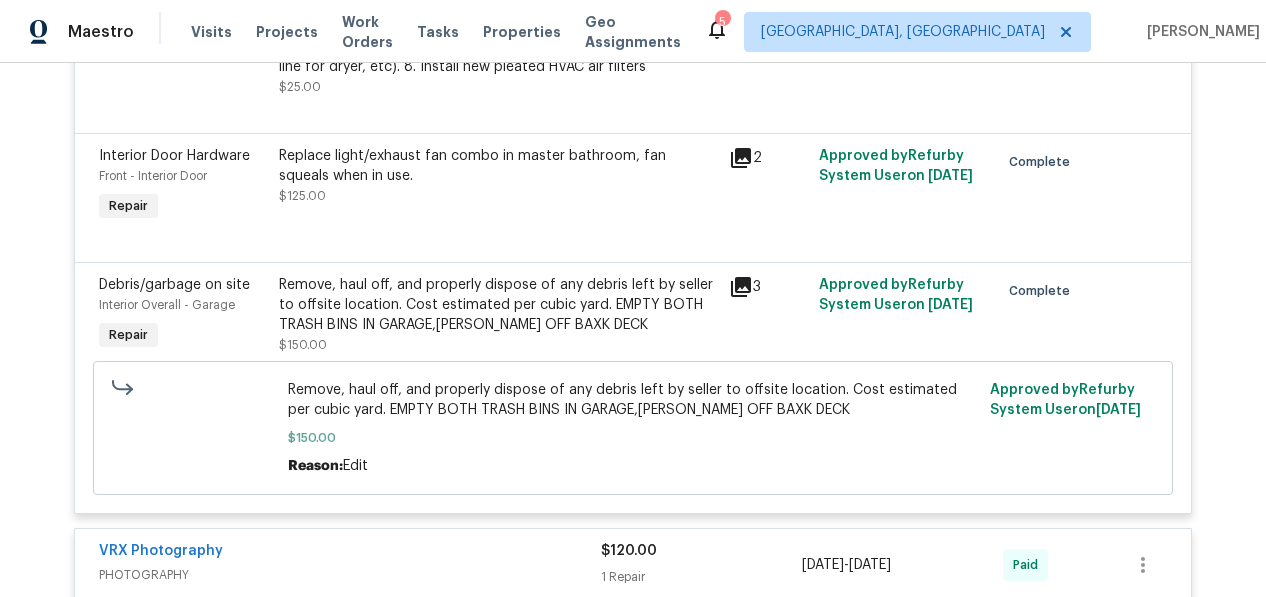 click 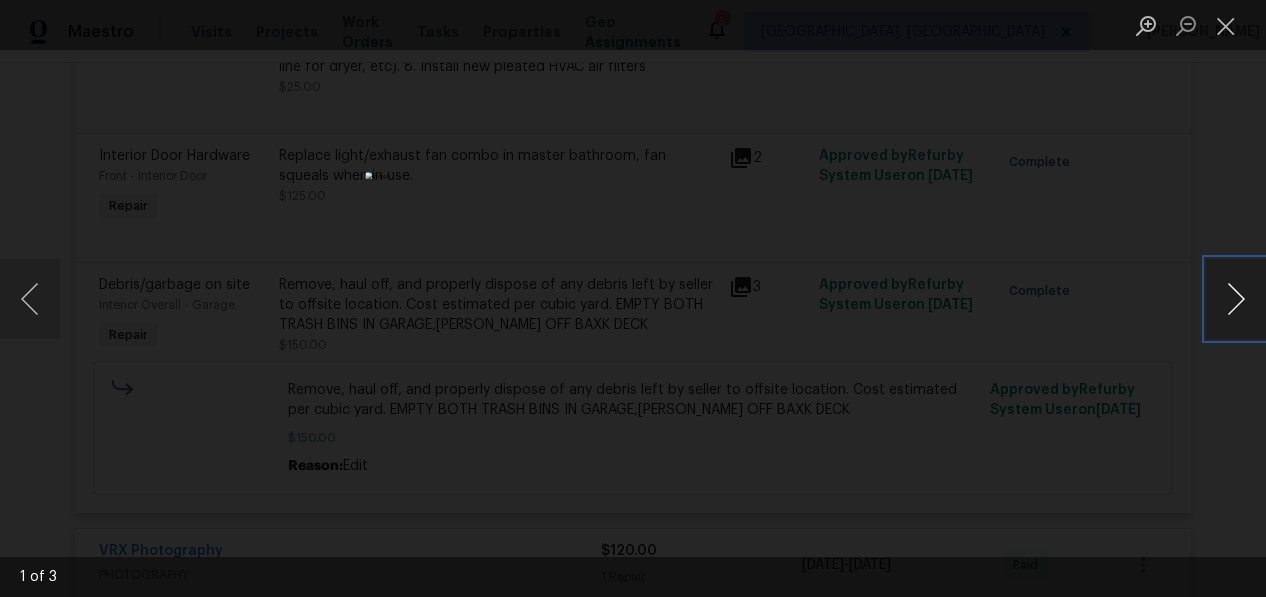 click at bounding box center (1236, 299) 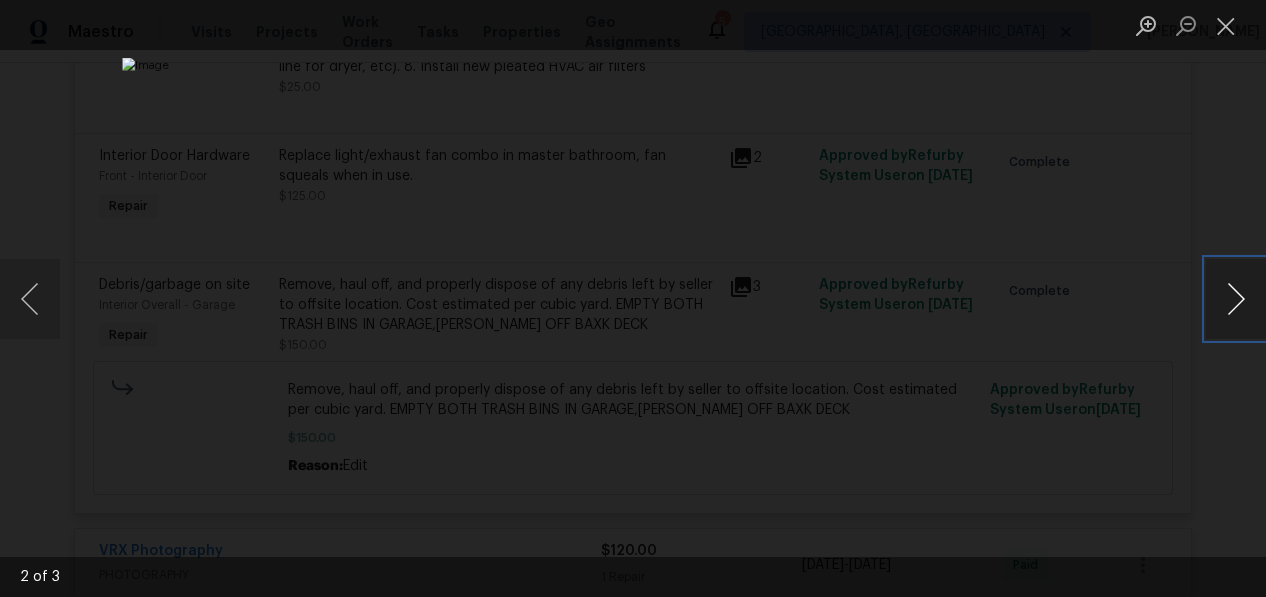 click at bounding box center [1236, 299] 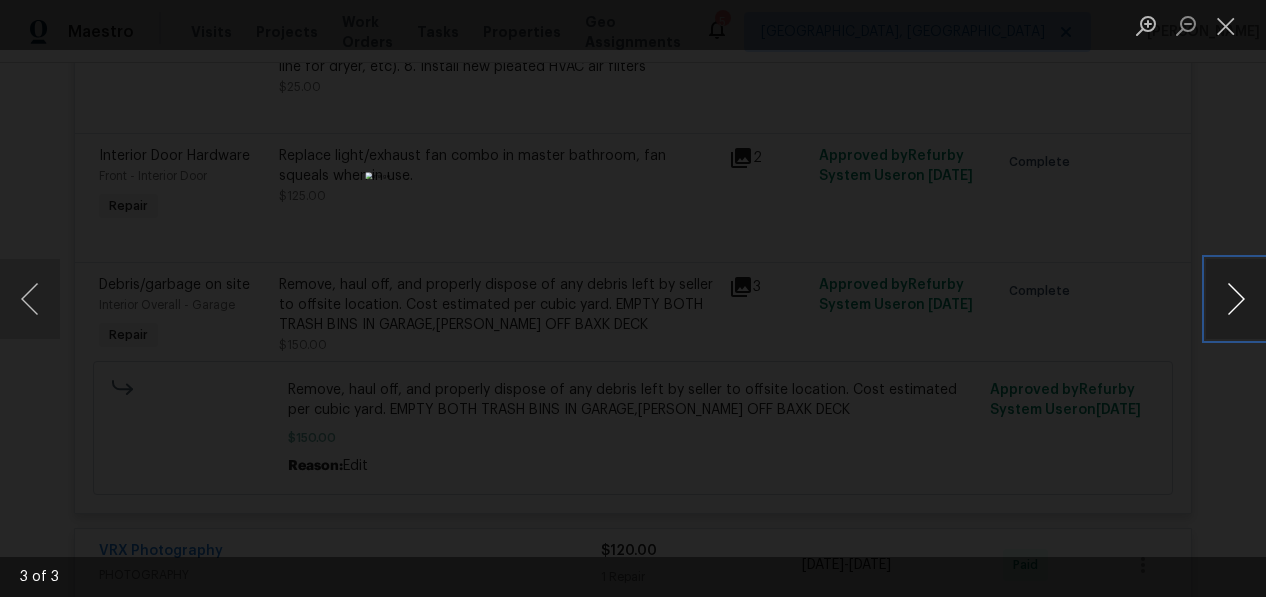click at bounding box center [1236, 299] 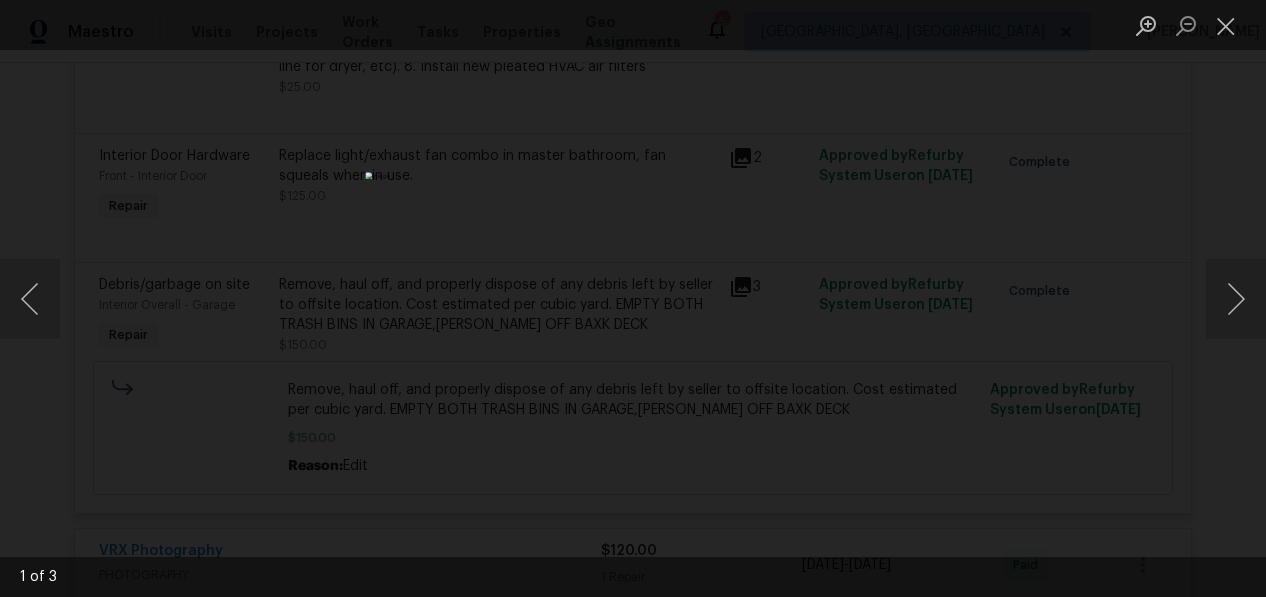 click at bounding box center (633, 298) 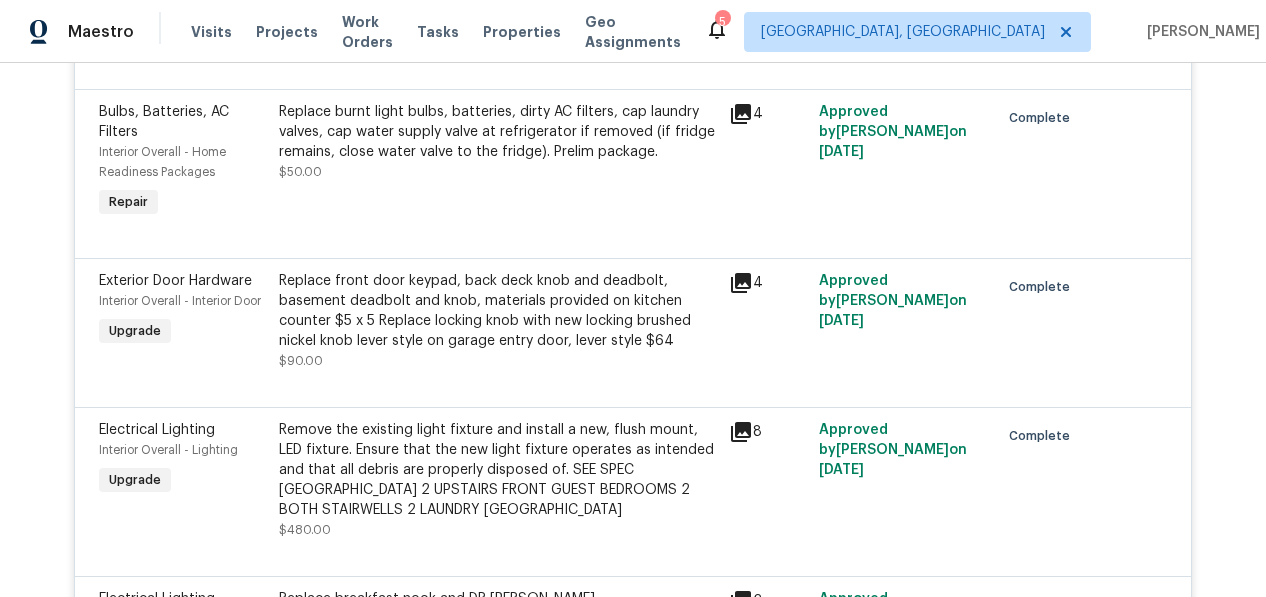 scroll, scrollTop: 8434, scrollLeft: 0, axis: vertical 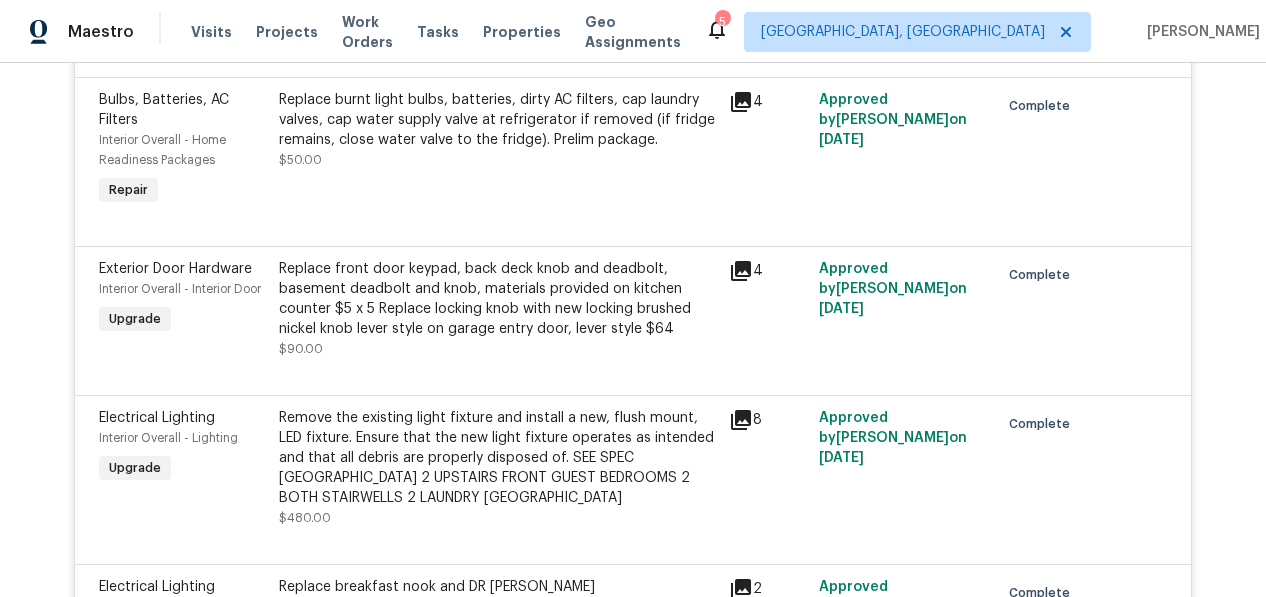 click 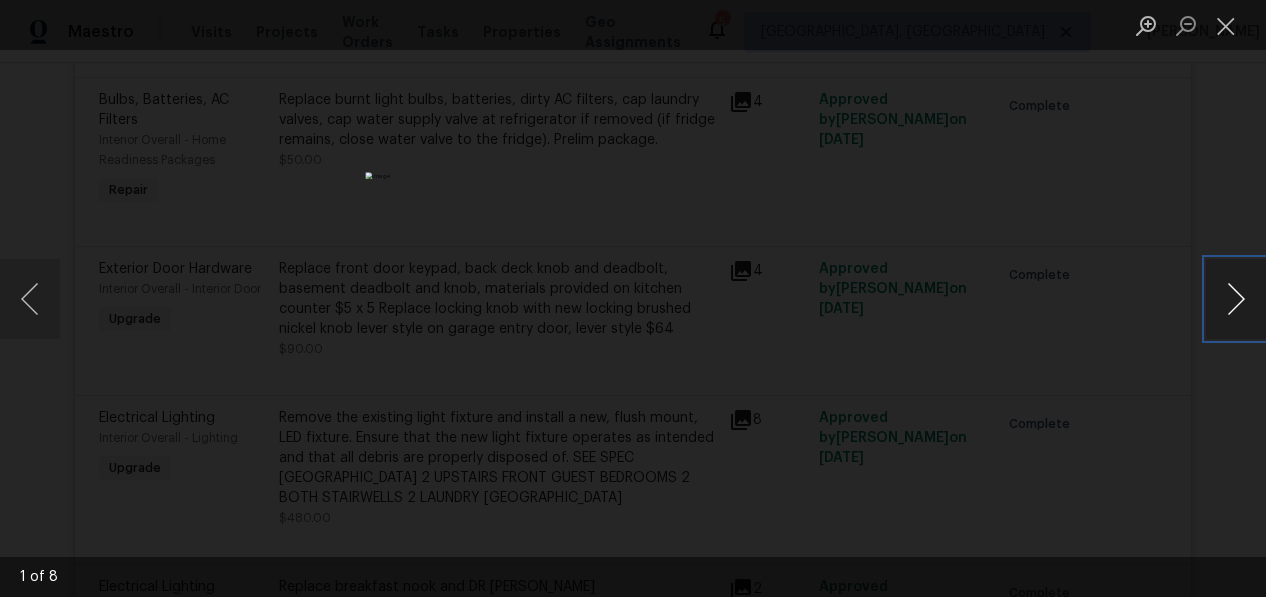 click at bounding box center [1236, 299] 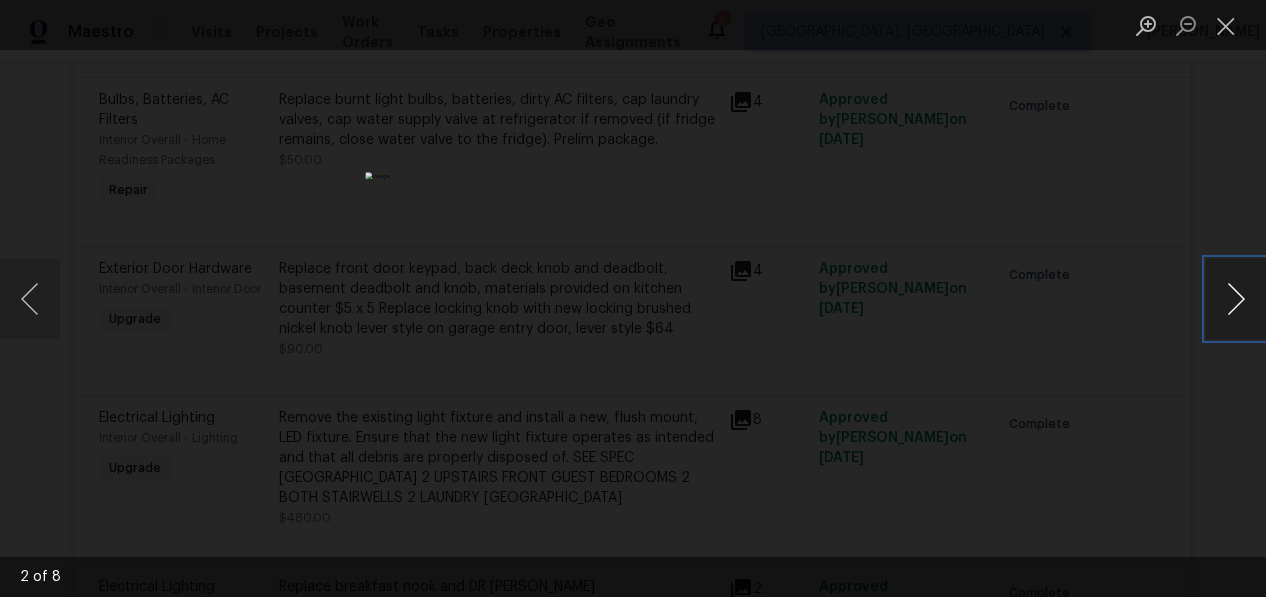 click at bounding box center (1236, 299) 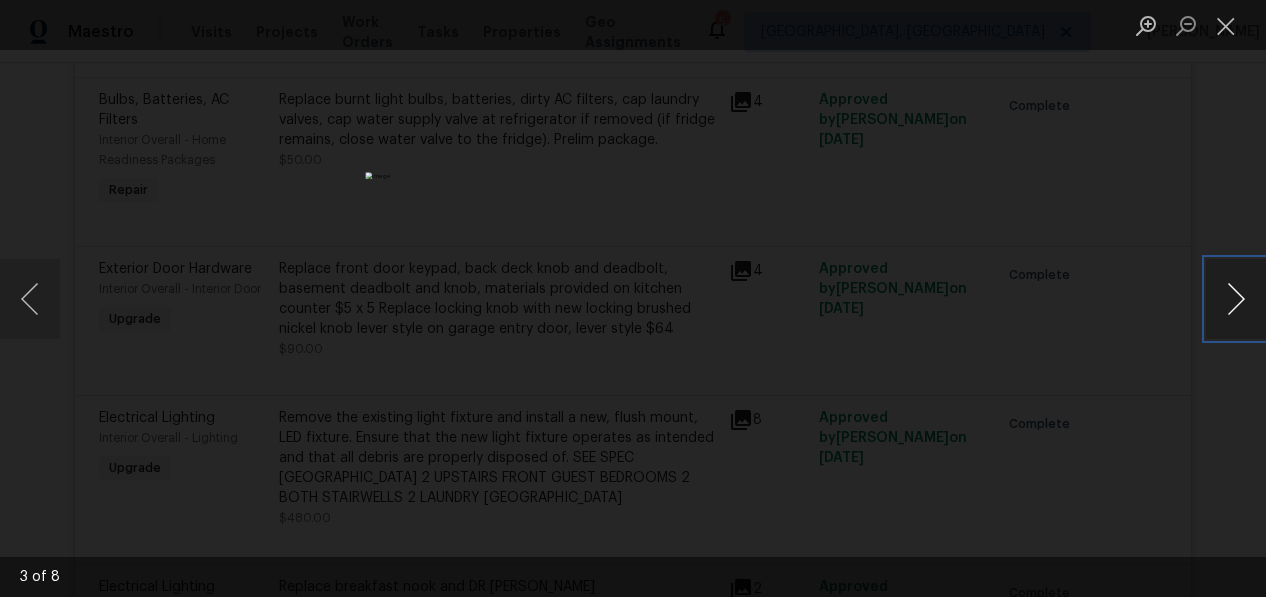 click at bounding box center (1236, 299) 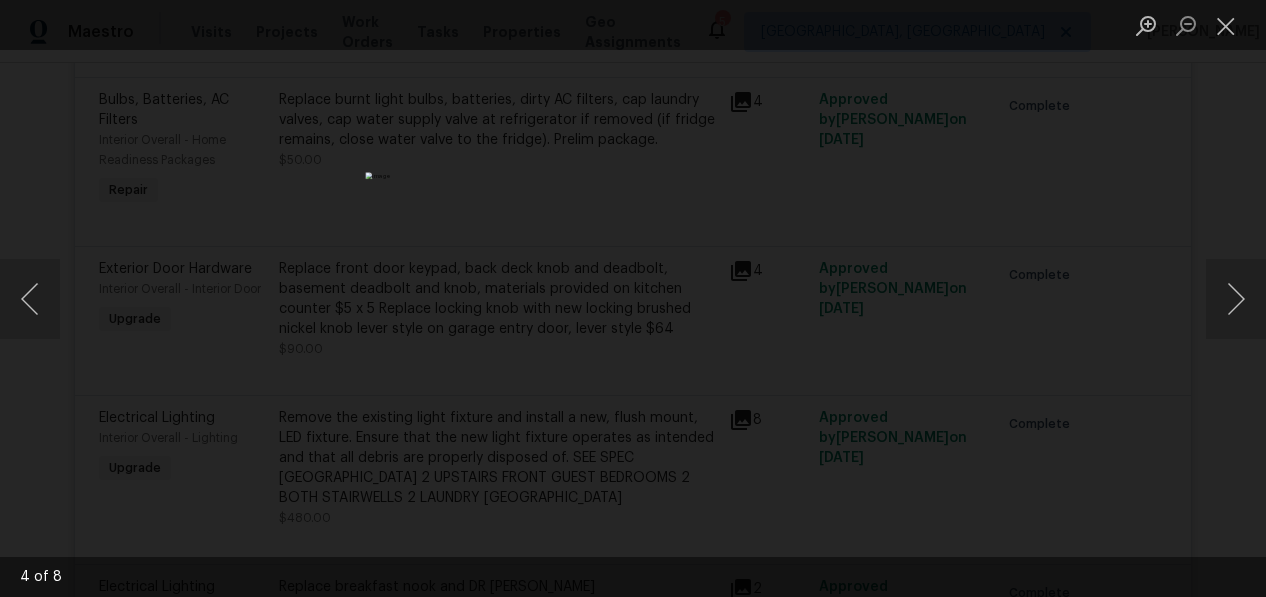 click at bounding box center [633, 298] 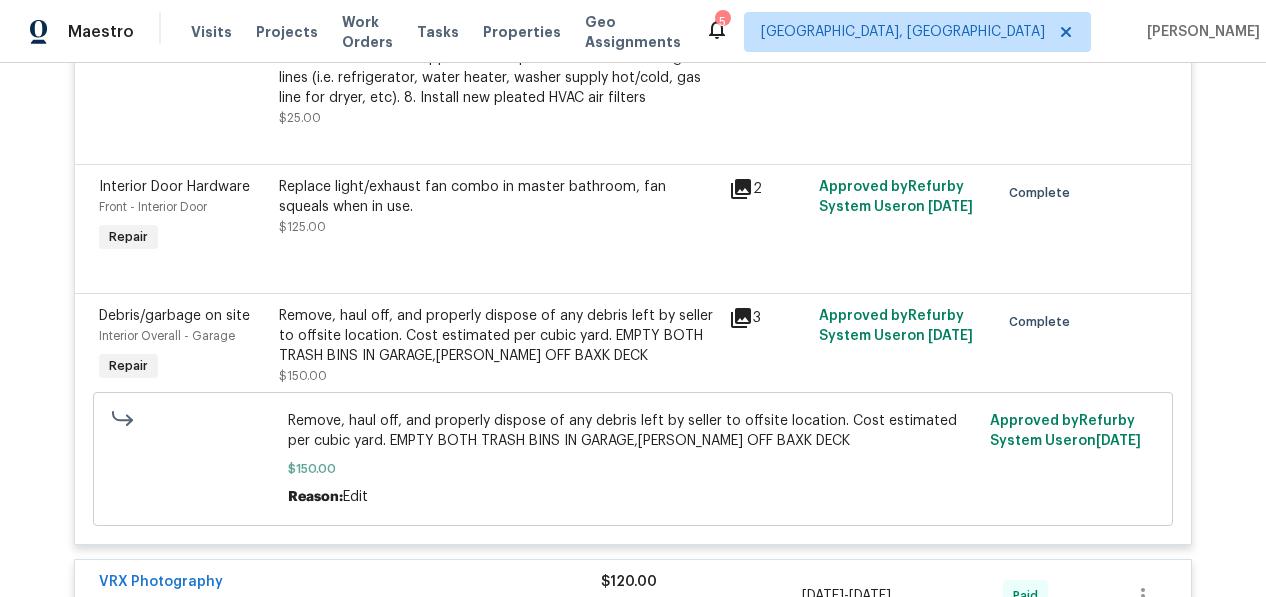 scroll, scrollTop: 2697, scrollLeft: 0, axis: vertical 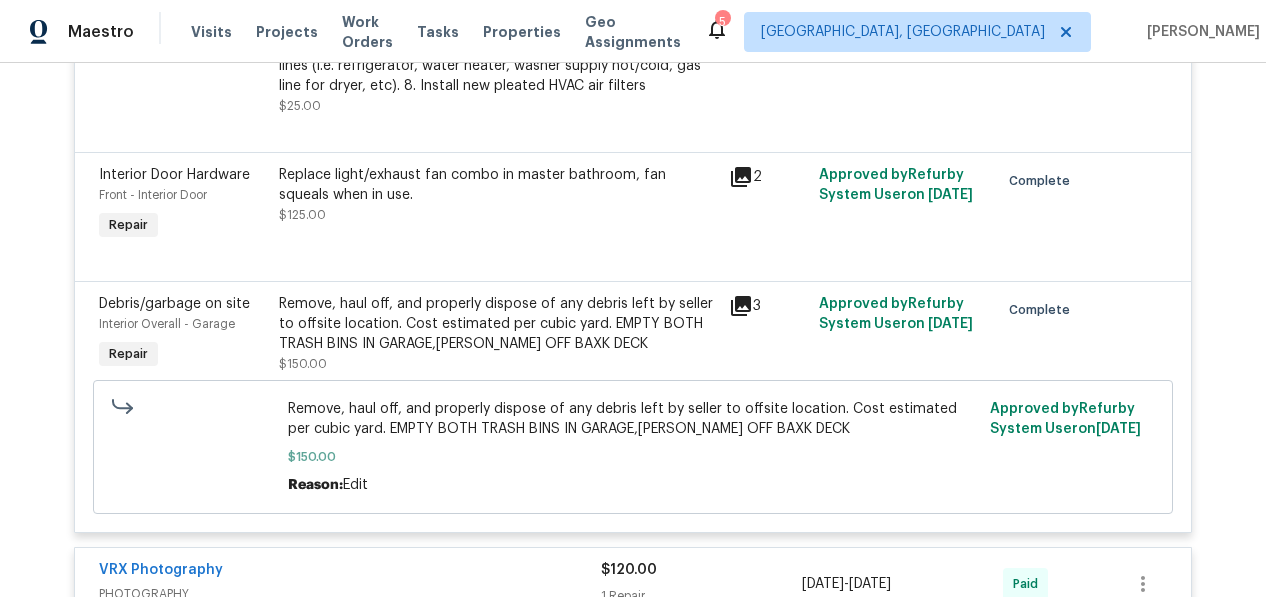 click 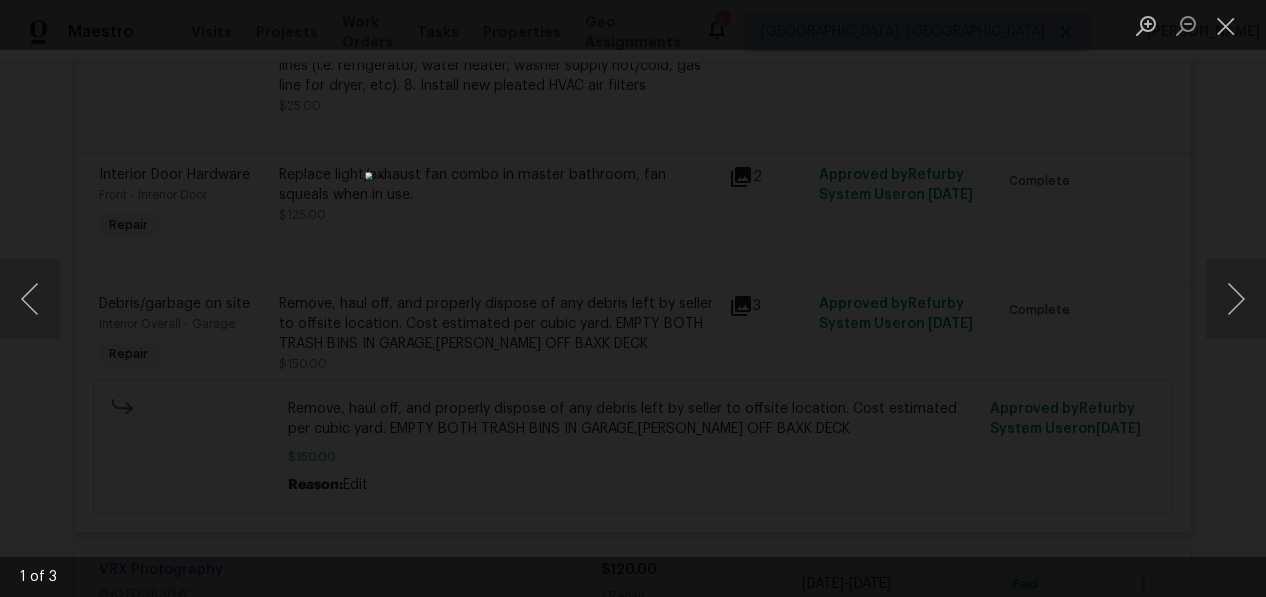 click at bounding box center (633, 298) 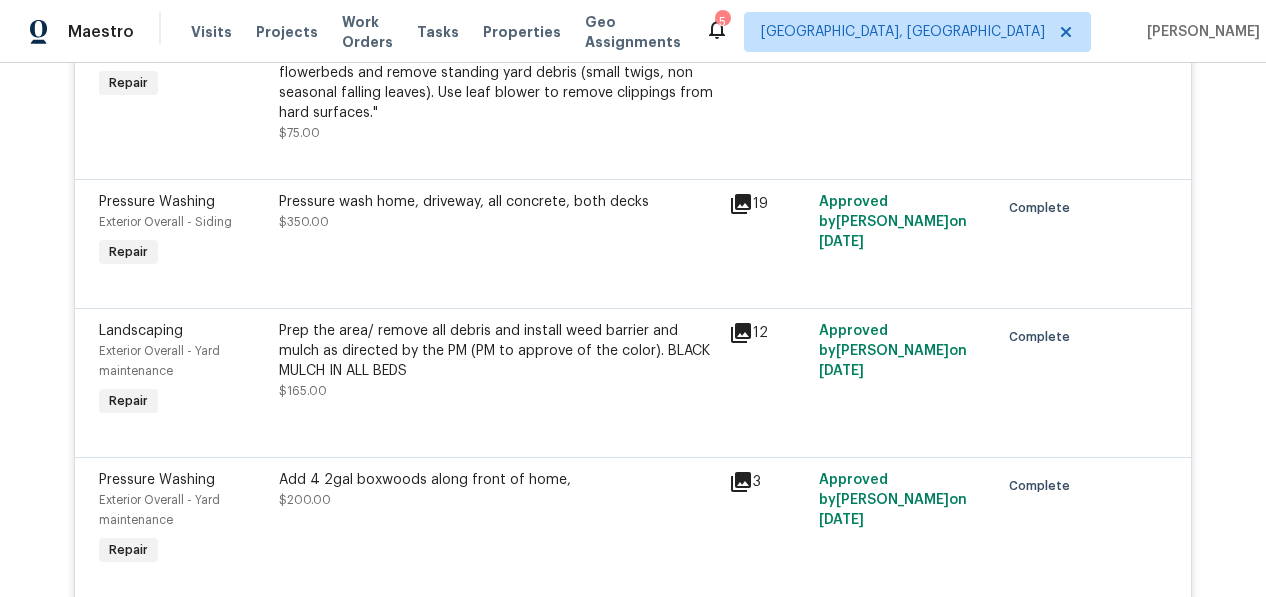 scroll, scrollTop: 5993, scrollLeft: 0, axis: vertical 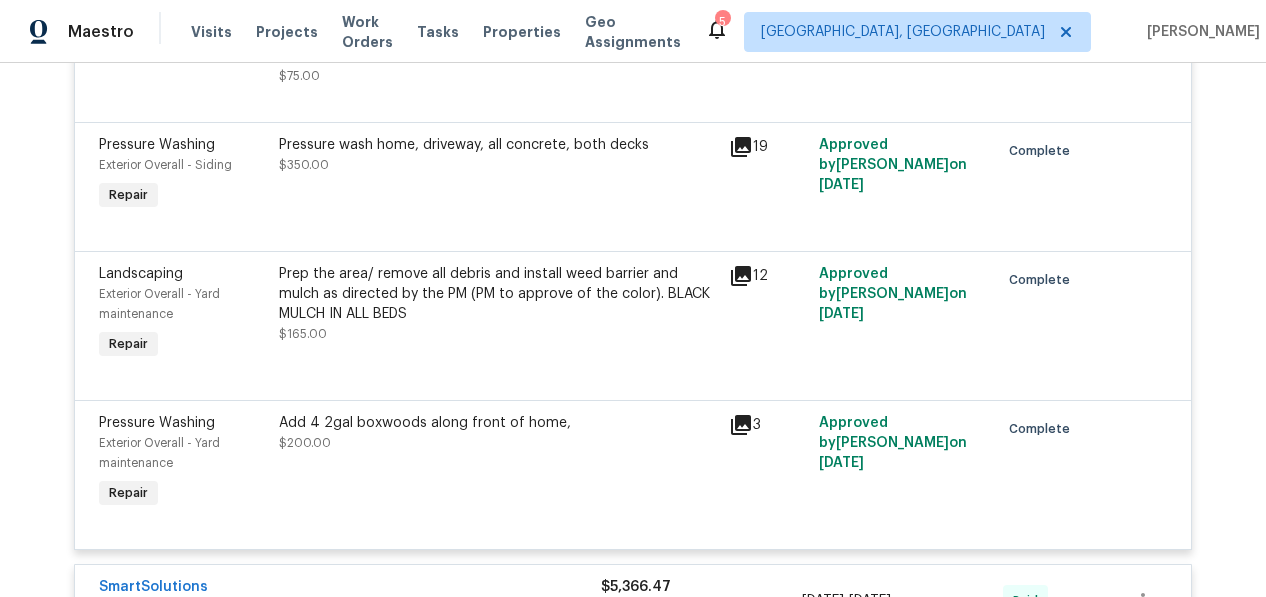 click 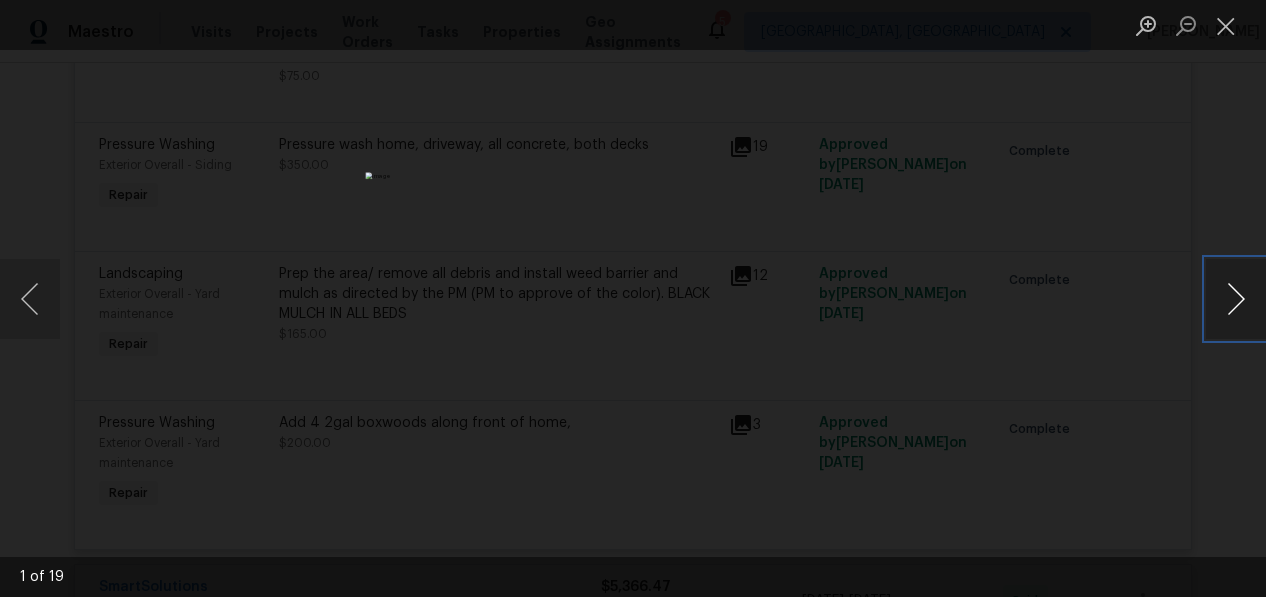 click at bounding box center [1236, 299] 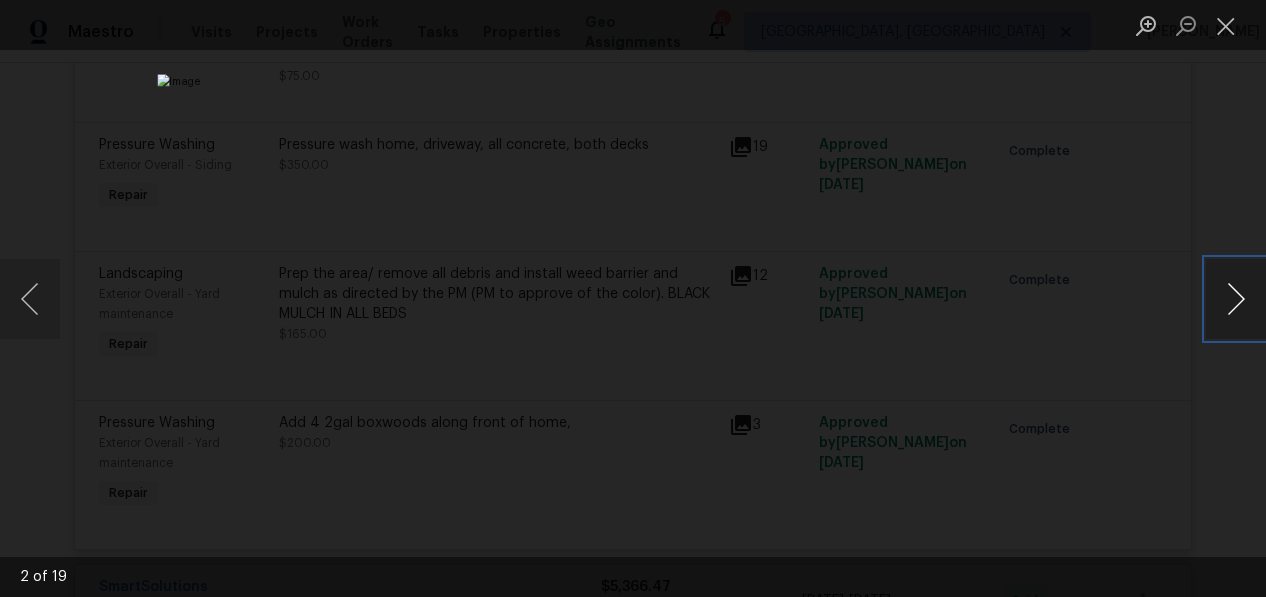 click at bounding box center (1236, 299) 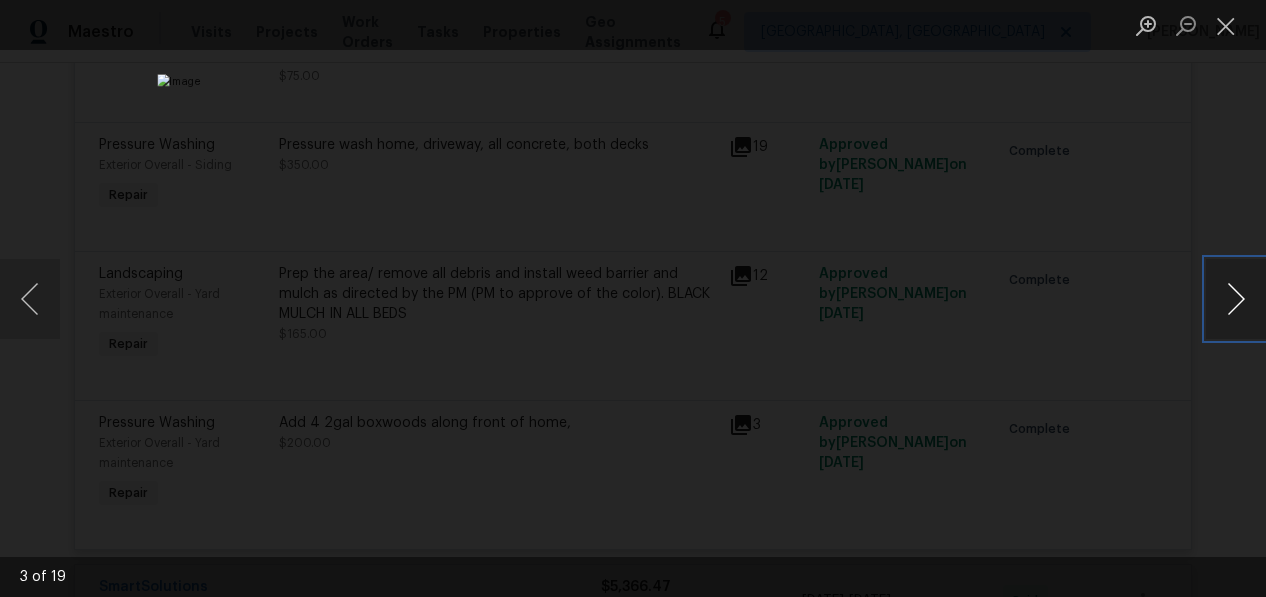 click at bounding box center (1236, 299) 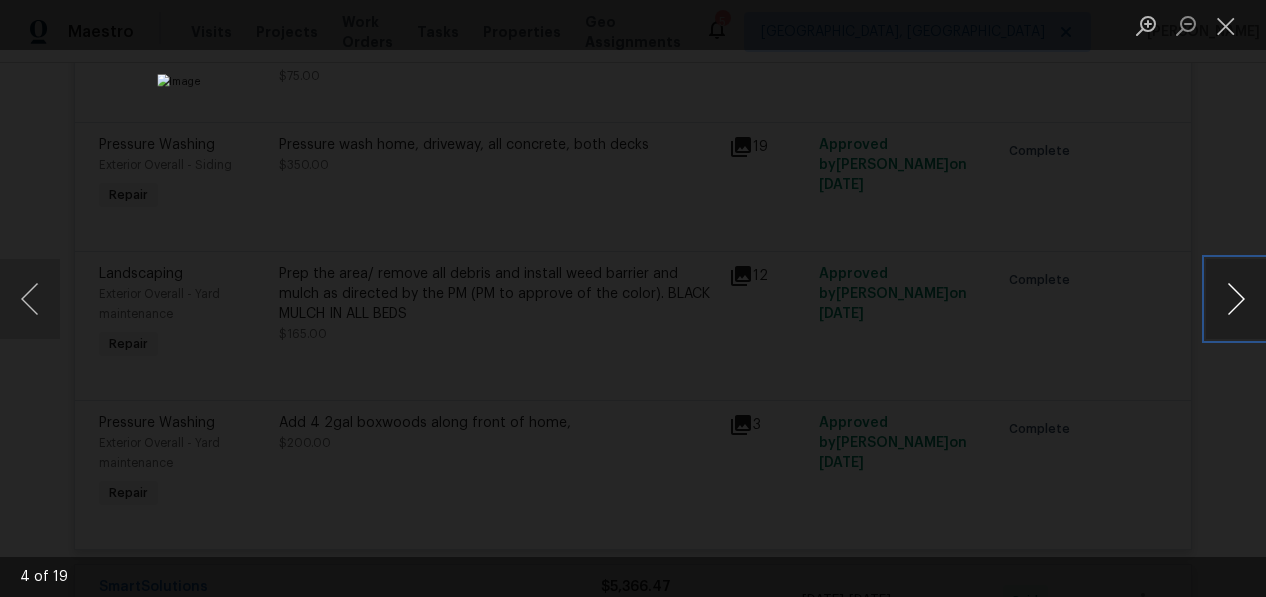 click at bounding box center (1236, 299) 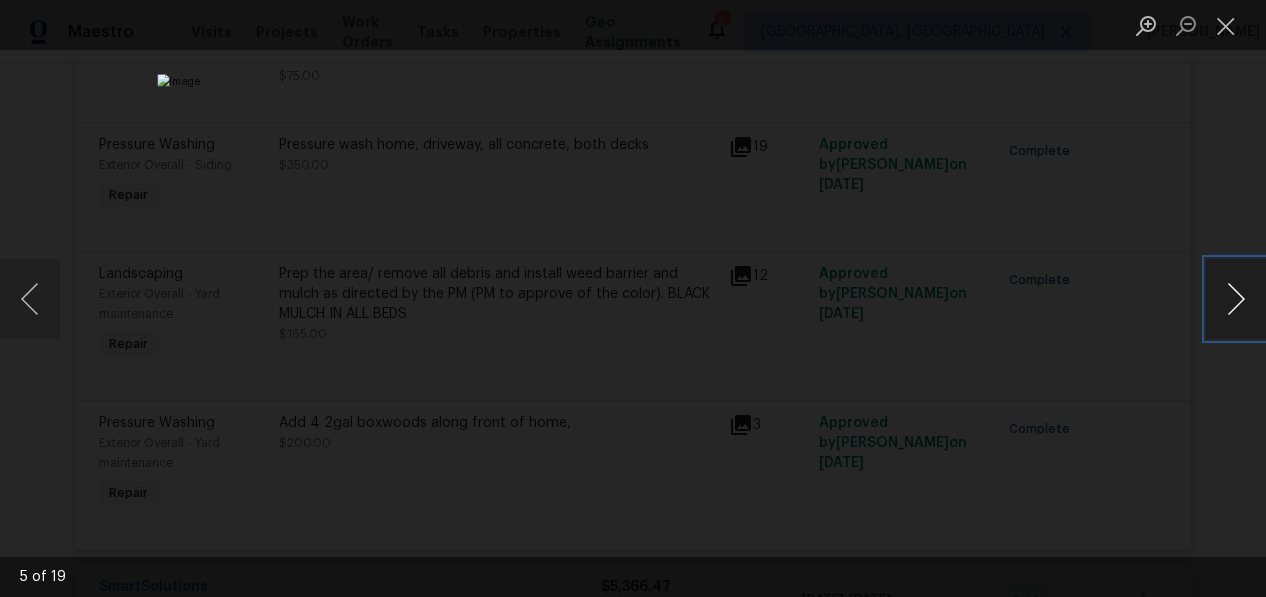 click at bounding box center (1236, 299) 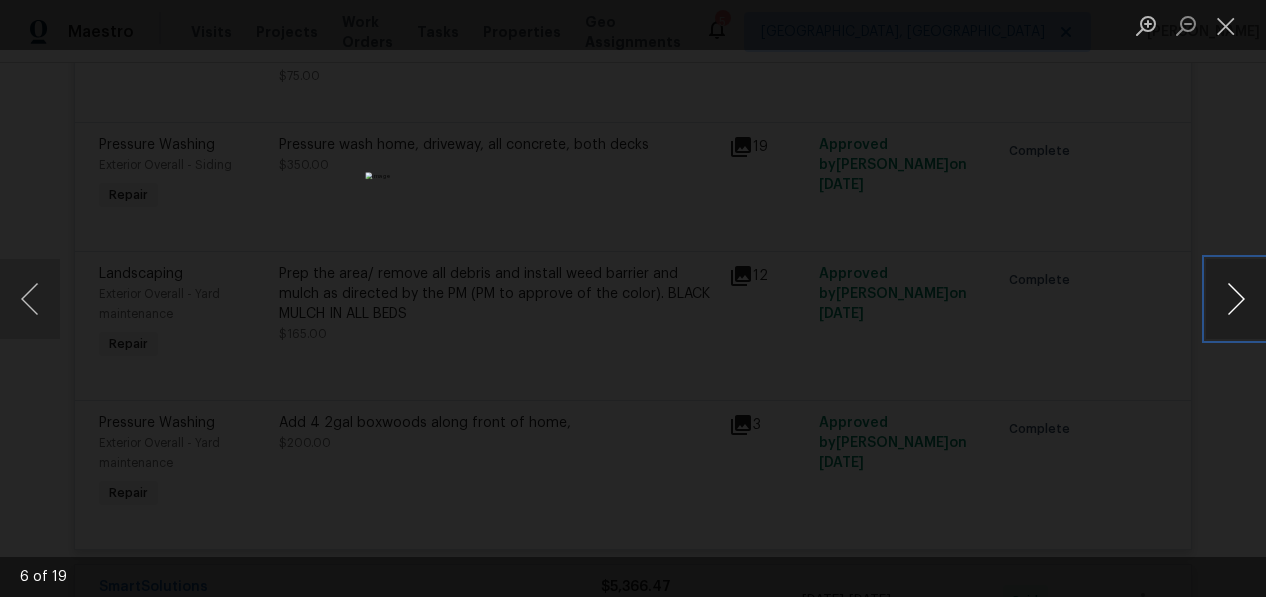 click at bounding box center (1236, 299) 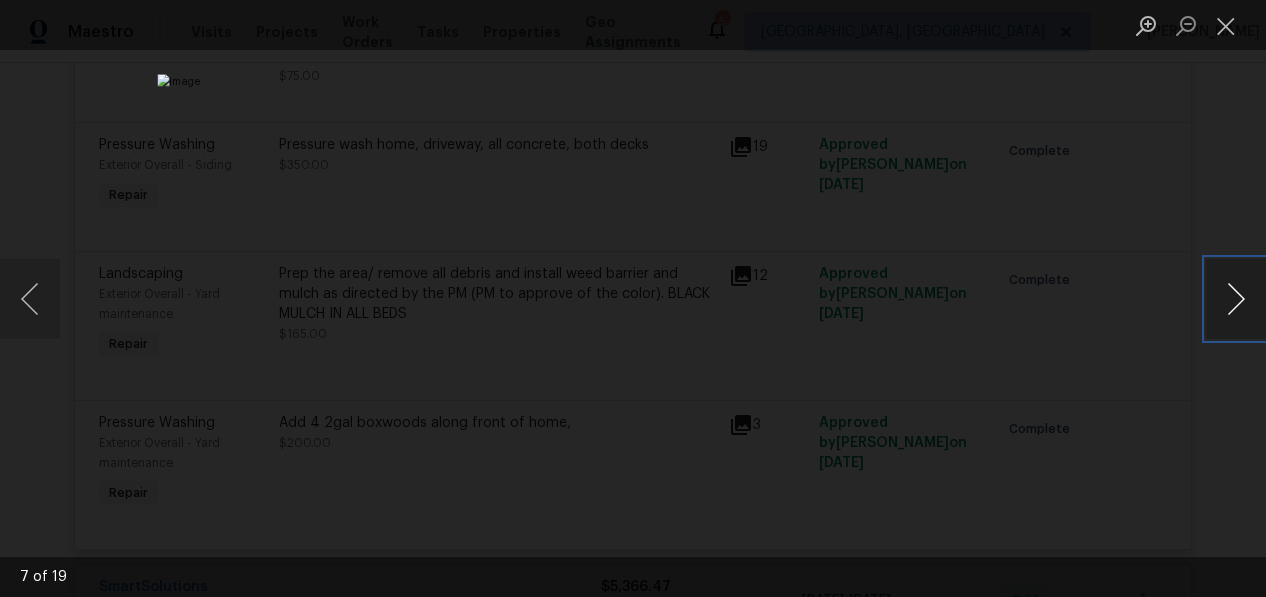 click at bounding box center [1236, 299] 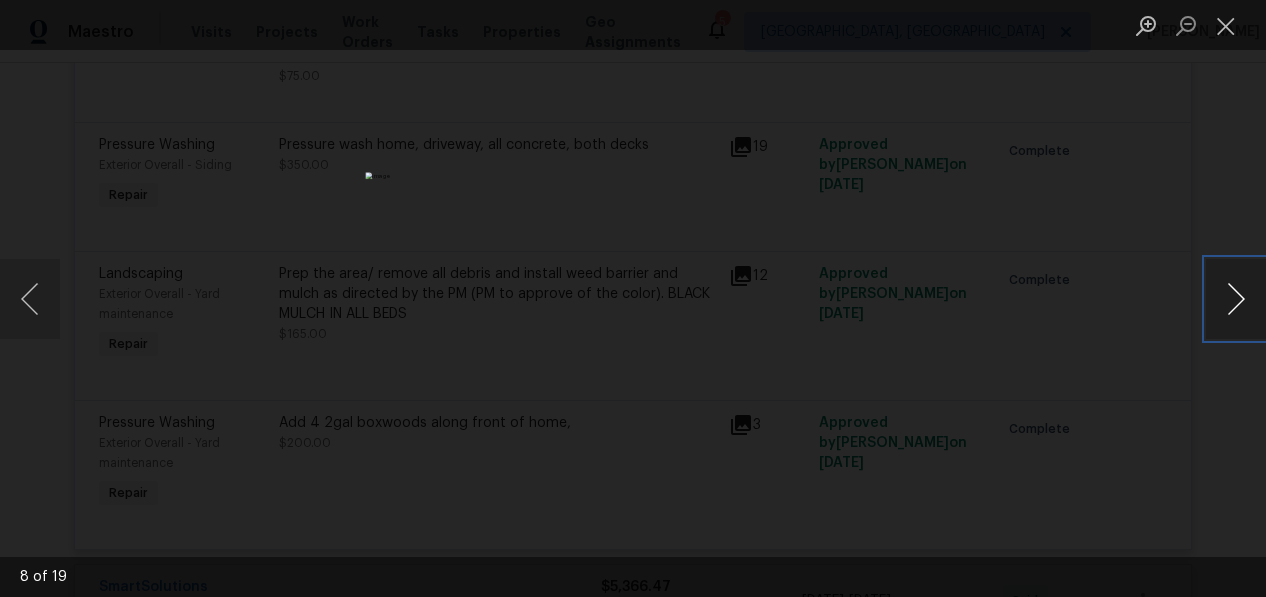 click at bounding box center (1236, 299) 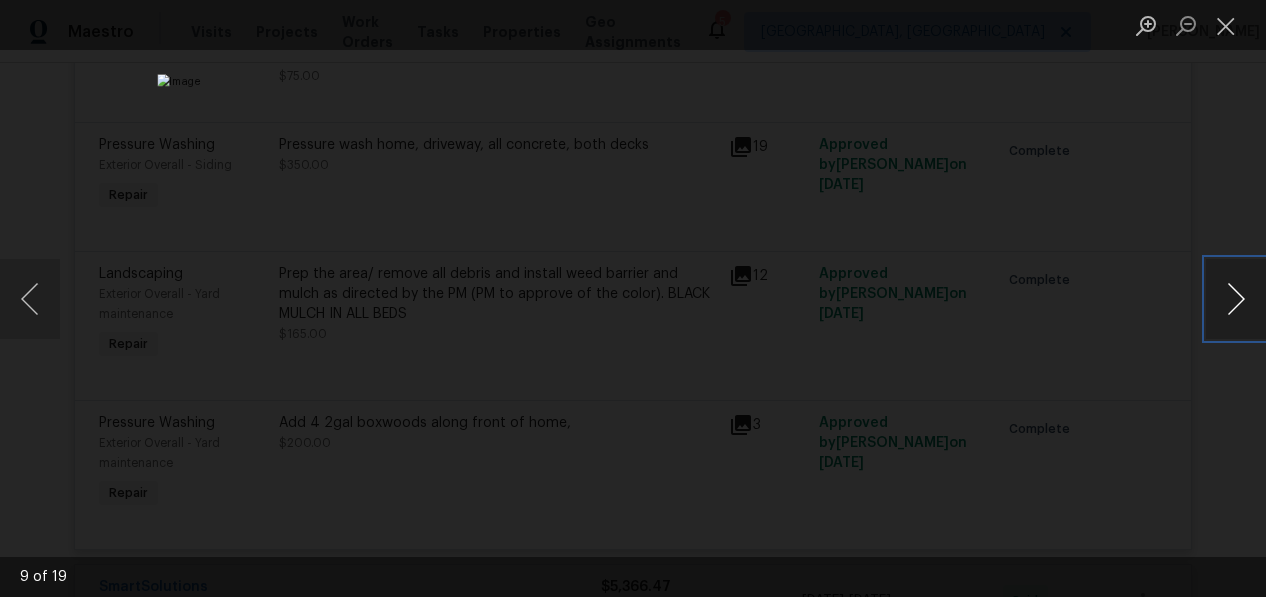 click at bounding box center [1236, 299] 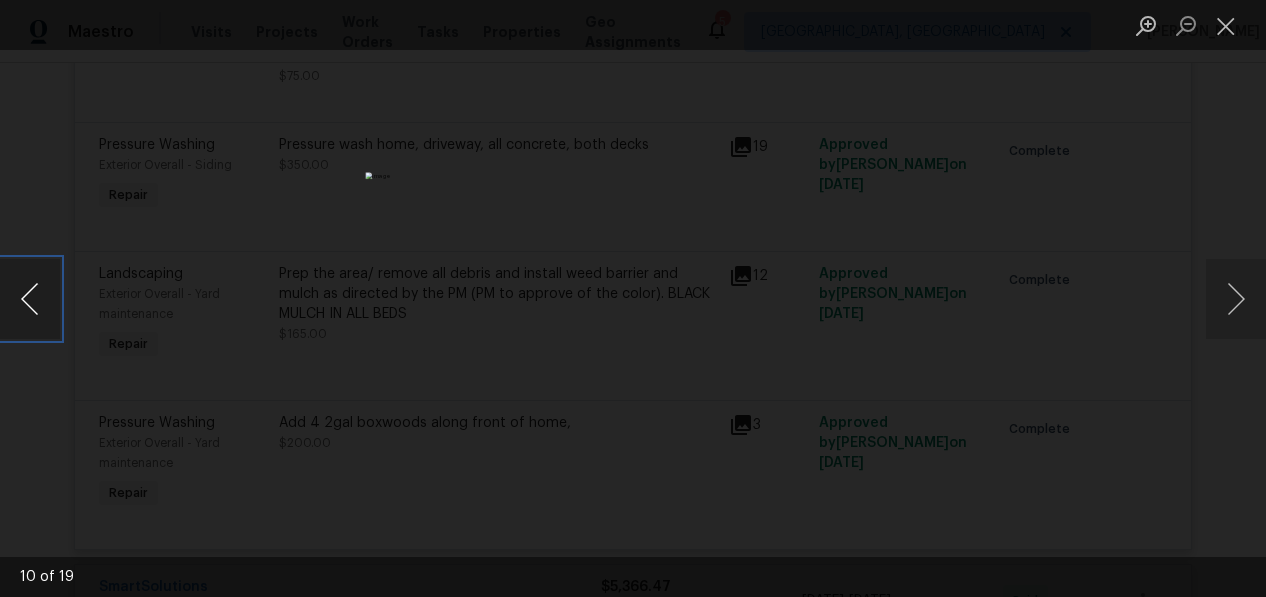 click at bounding box center [30, 299] 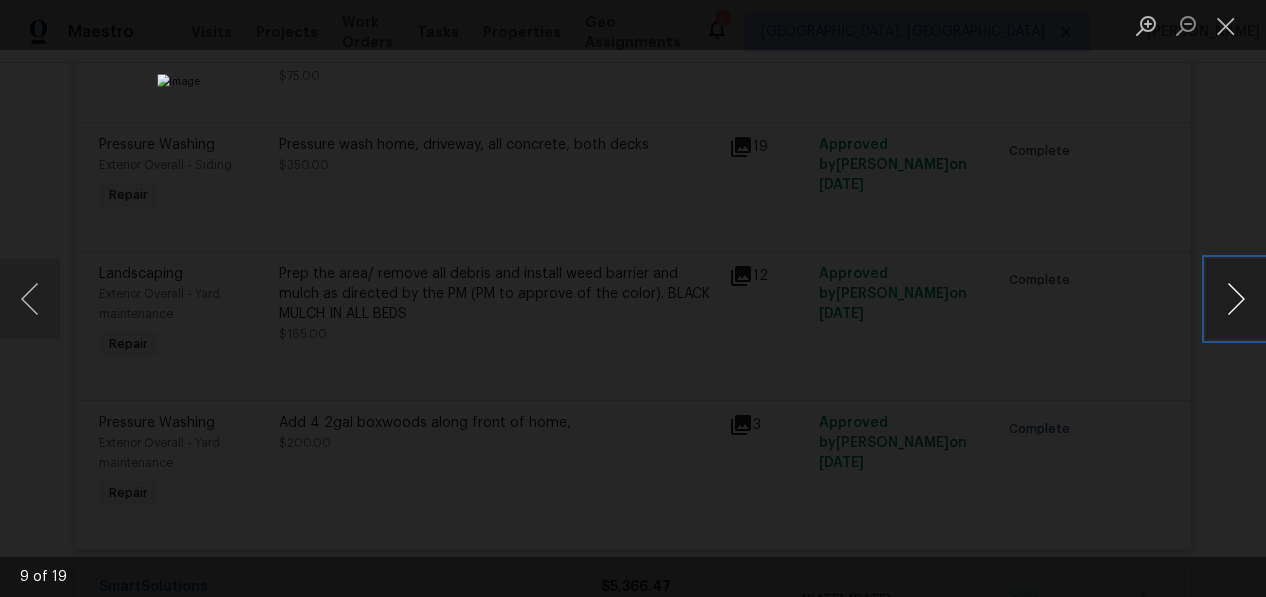 click at bounding box center (1236, 299) 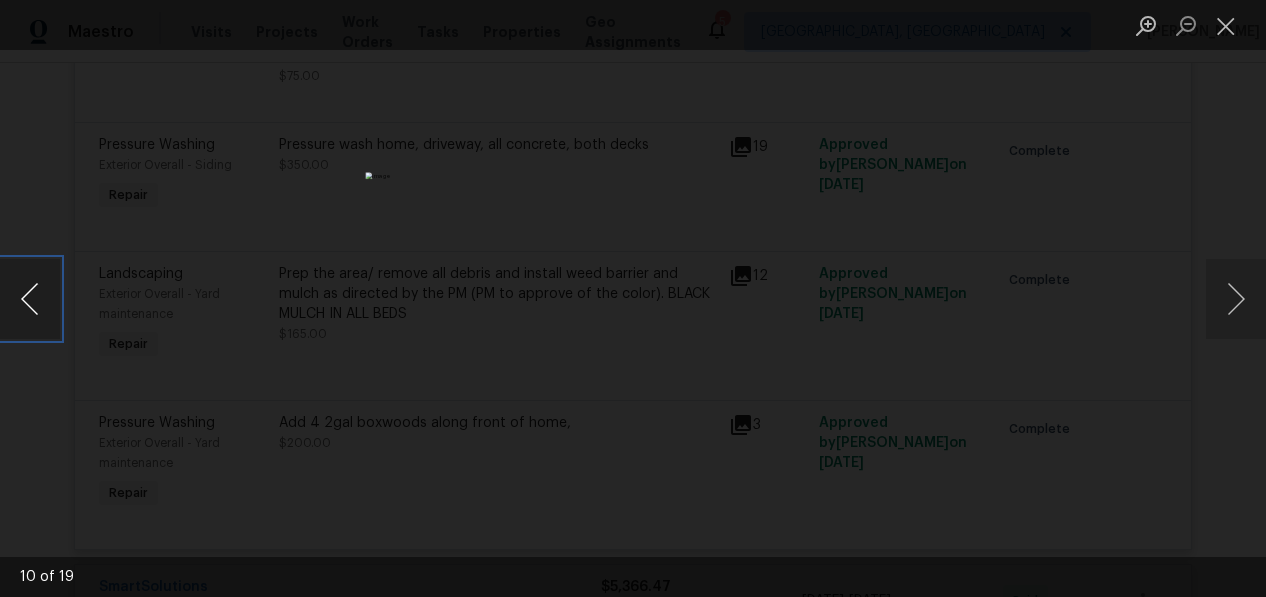 click at bounding box center [30, 299] 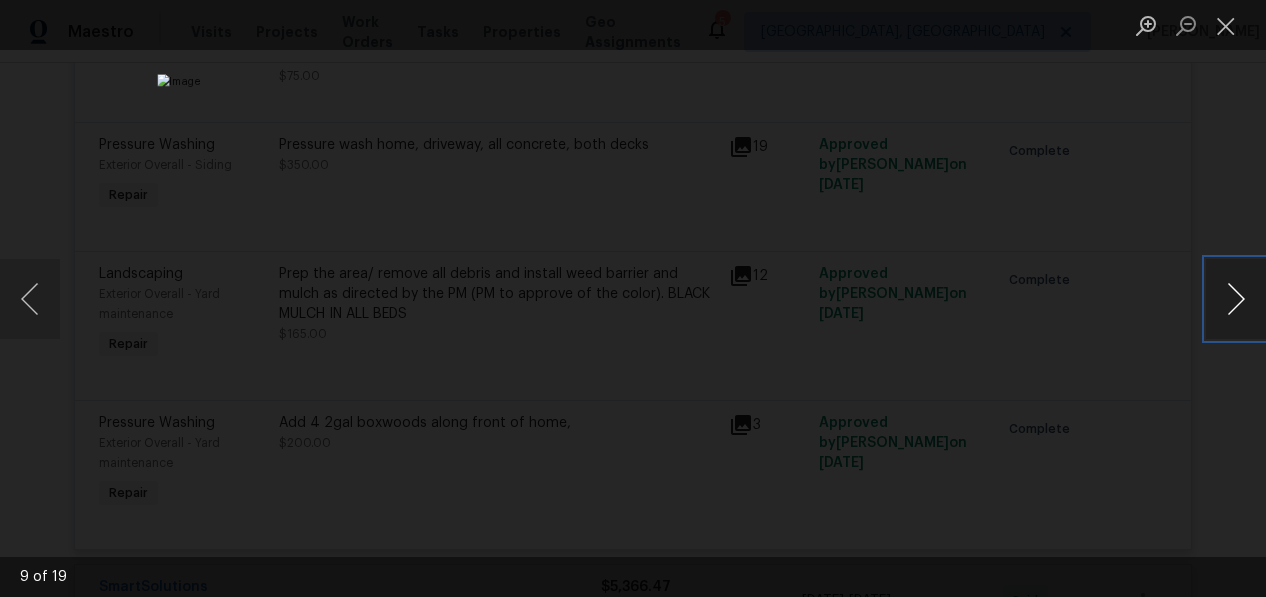 click at bounding box center [1236, 299] 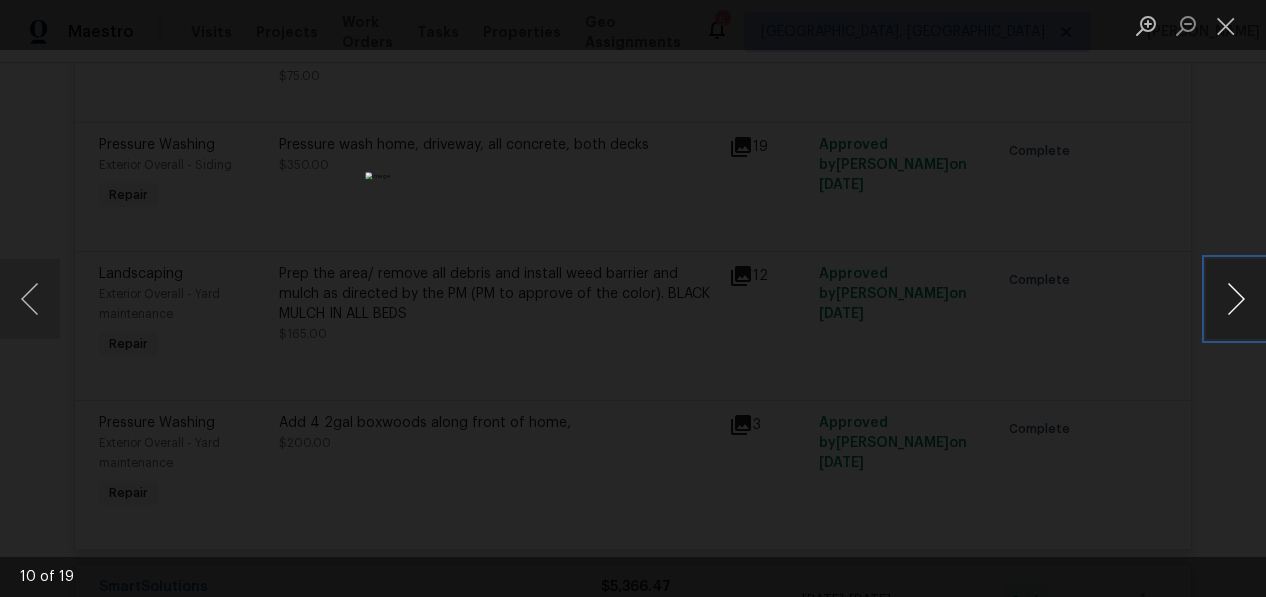click at bounding box center (1236, 299) 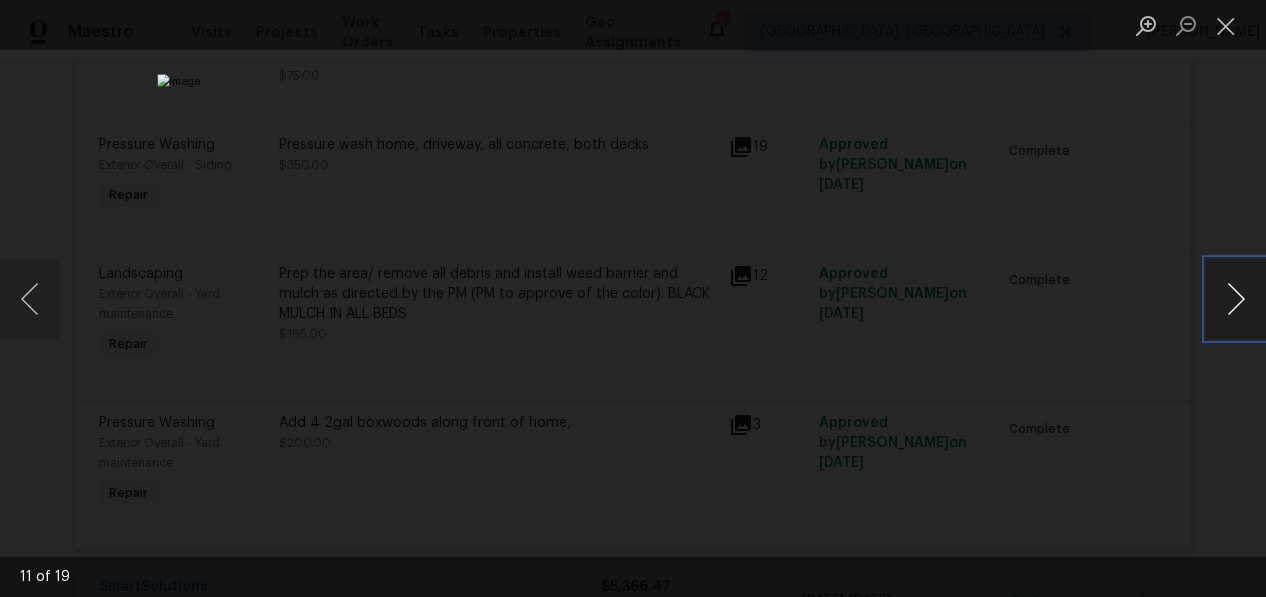click at bounding box center [1236, 299] 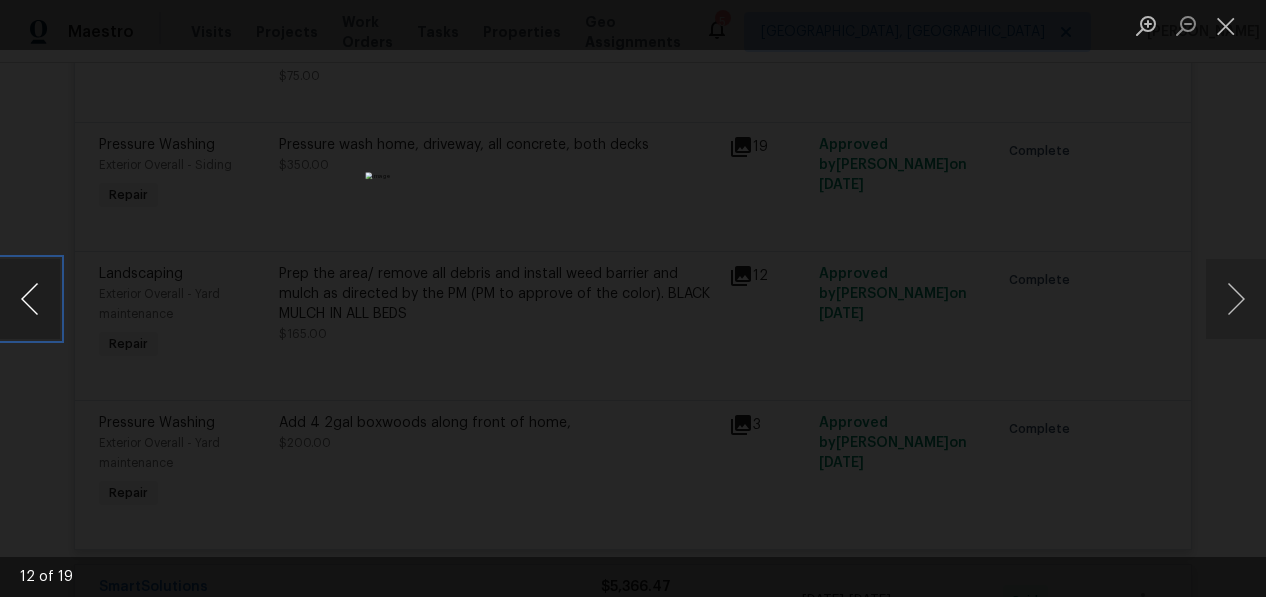 click at bounding box center [30, 299] 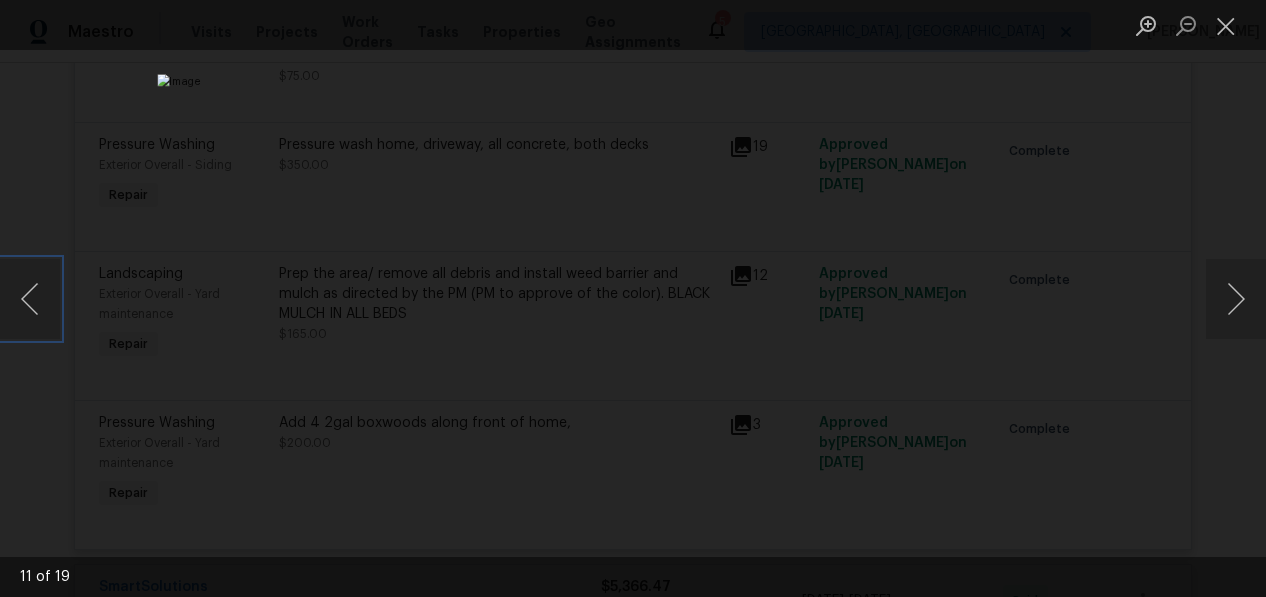 click at bounding box center (632, 298) 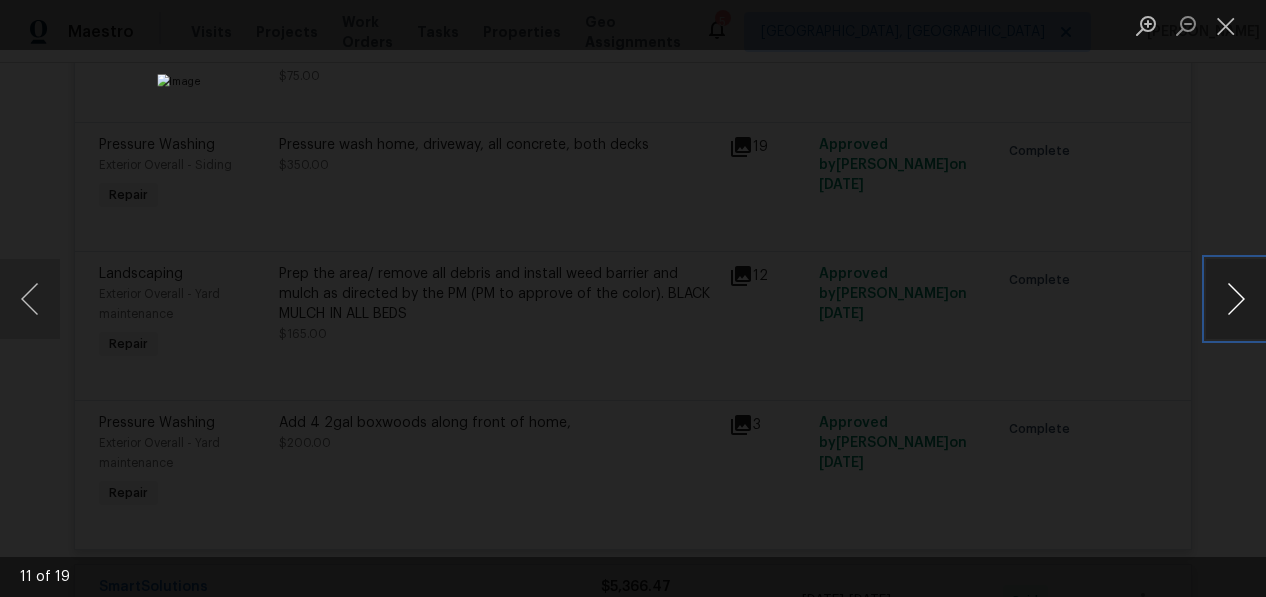 click at bounding box center (1236, 299) 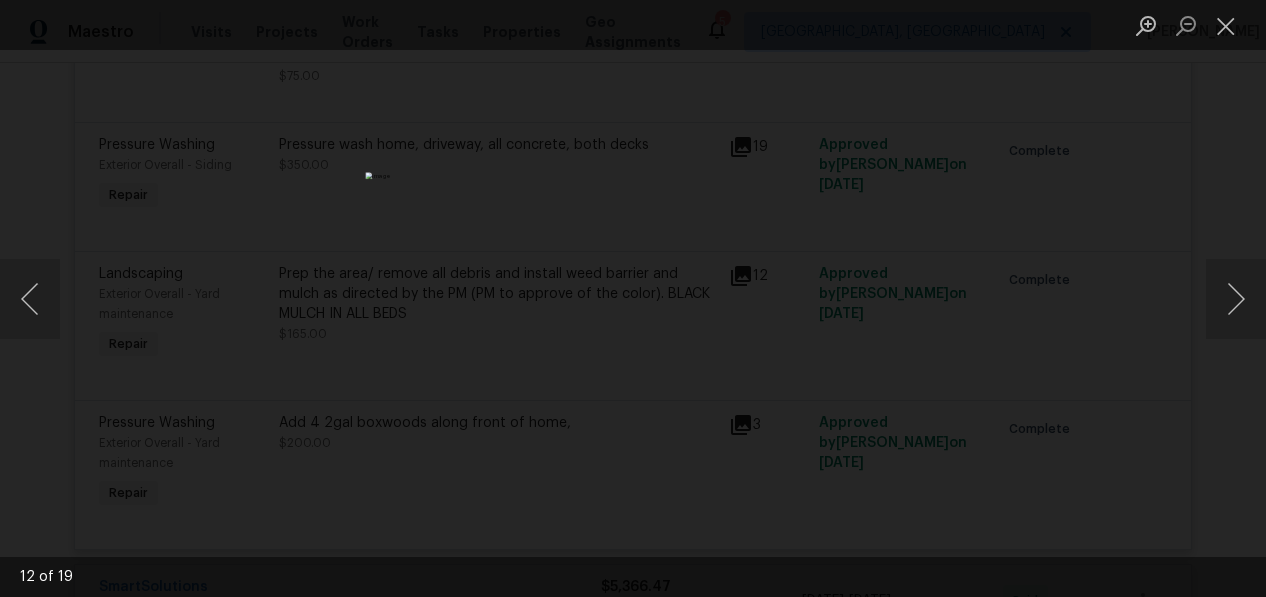 click at bounding box center [633, 298] 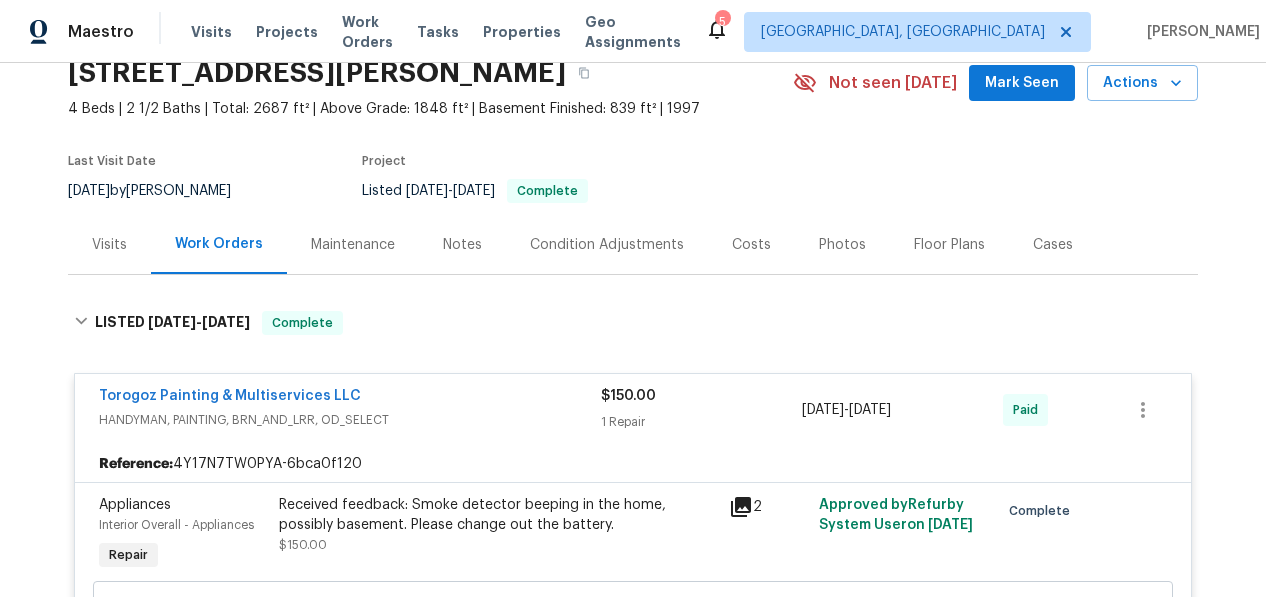 scroll, scrollTop: 0, scrollLeft: 0, axis: both 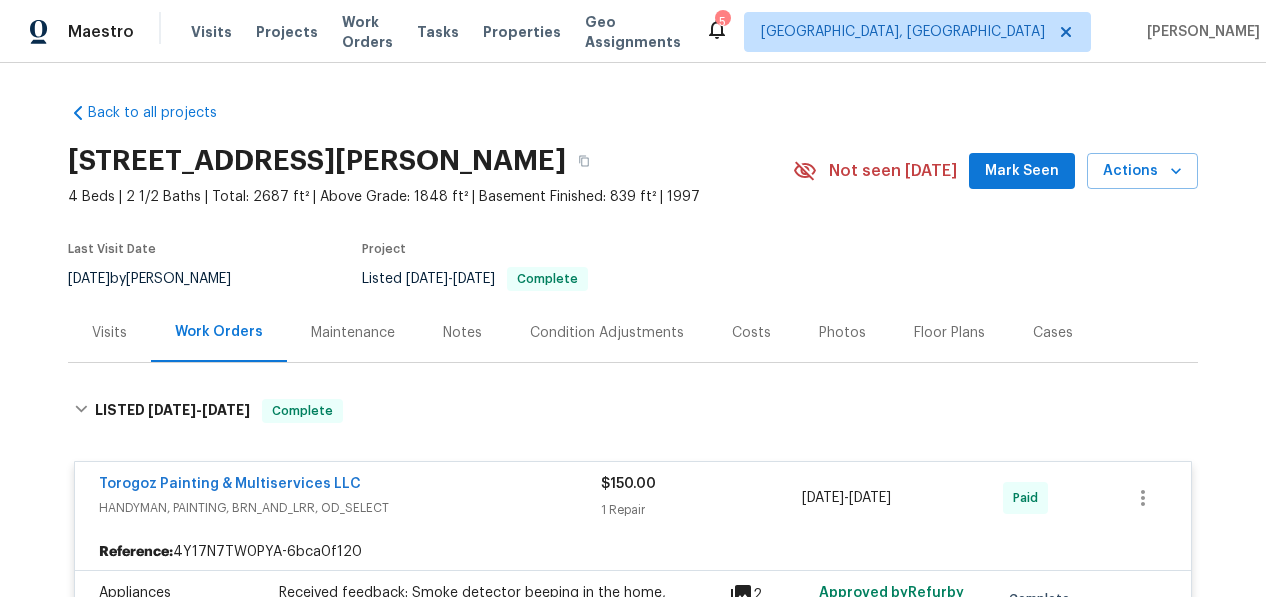 click on "Maintenance" at bounding box center (353, 333) 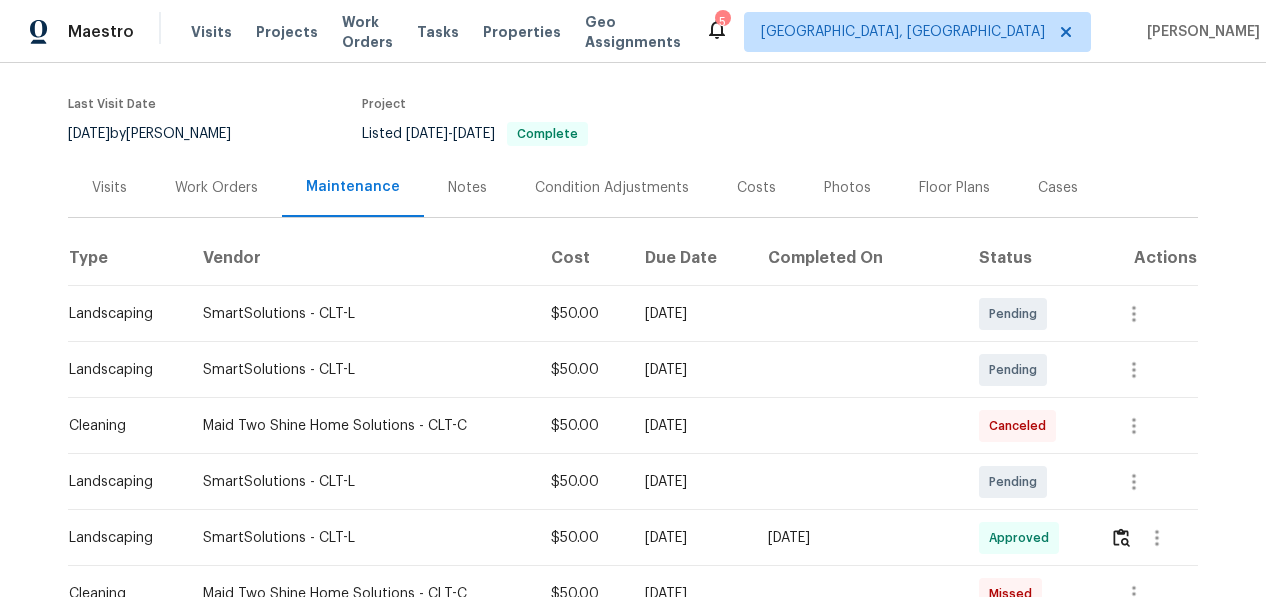 scroll, scrollTop: 144, scrollLeft: 0, axis: vertical 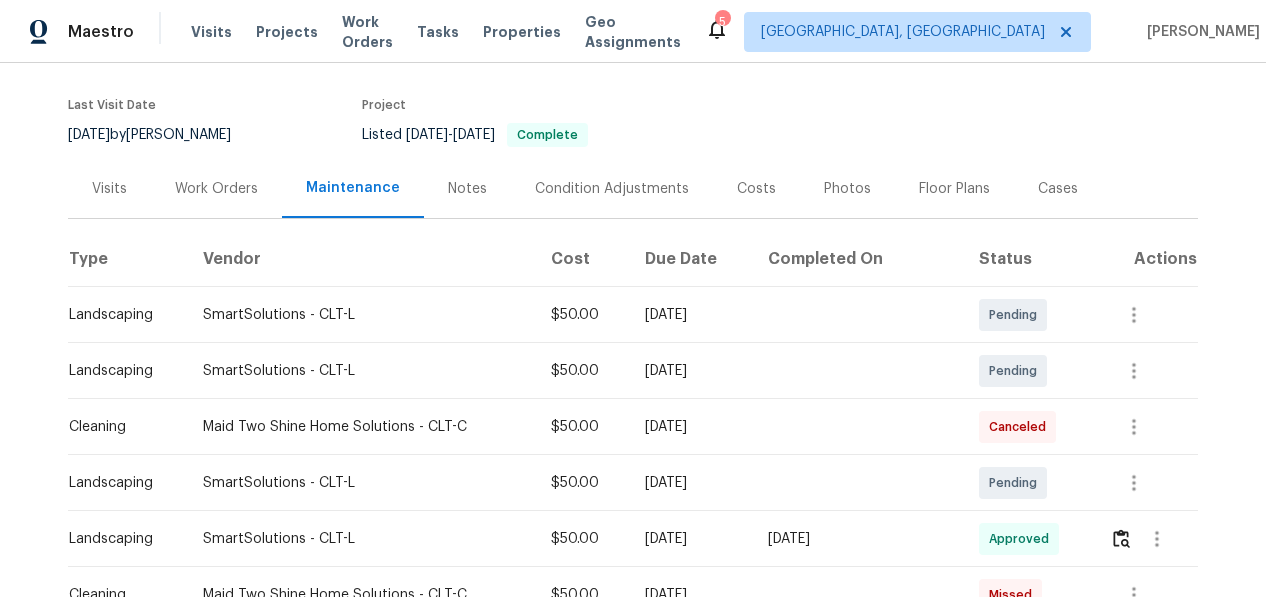 click on "Floor Plans" at bounding box center (954, 188) 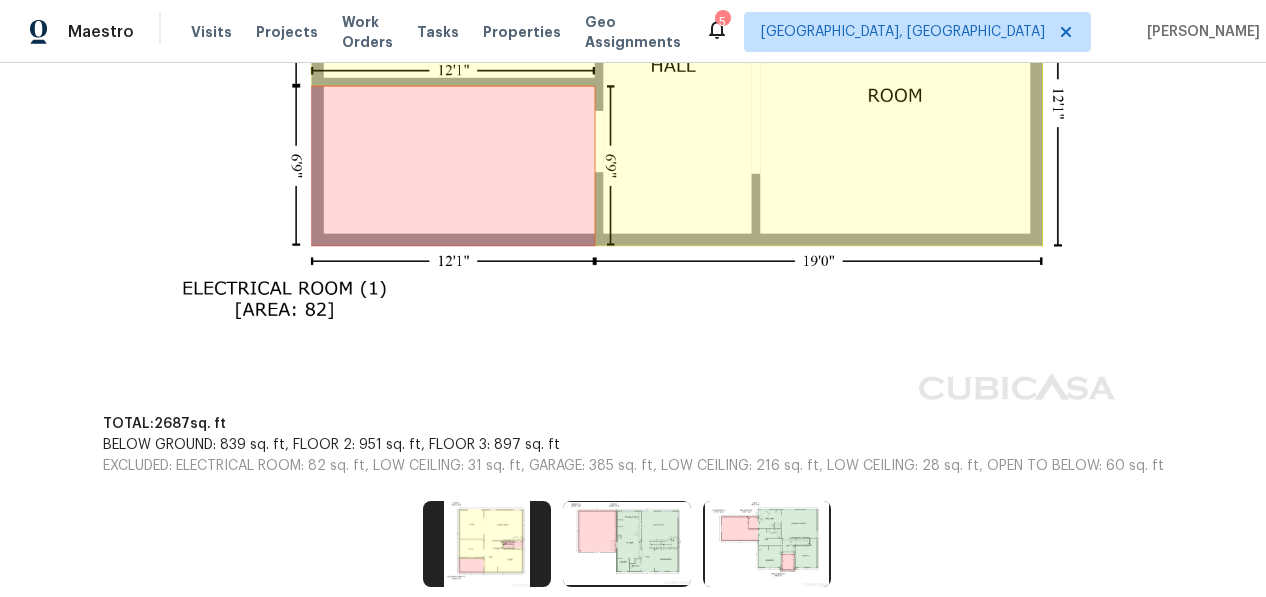 scroll, scrollTop: 1135, scrollLeft: 0, axis: vertical 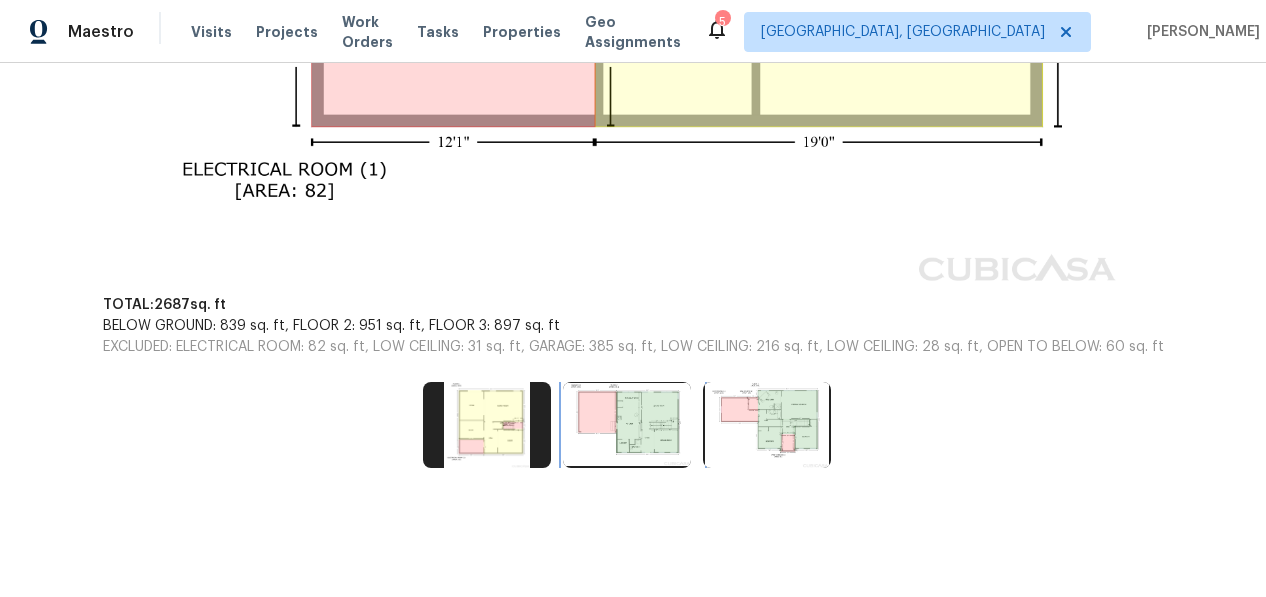 click at bounding box center (627, 425) 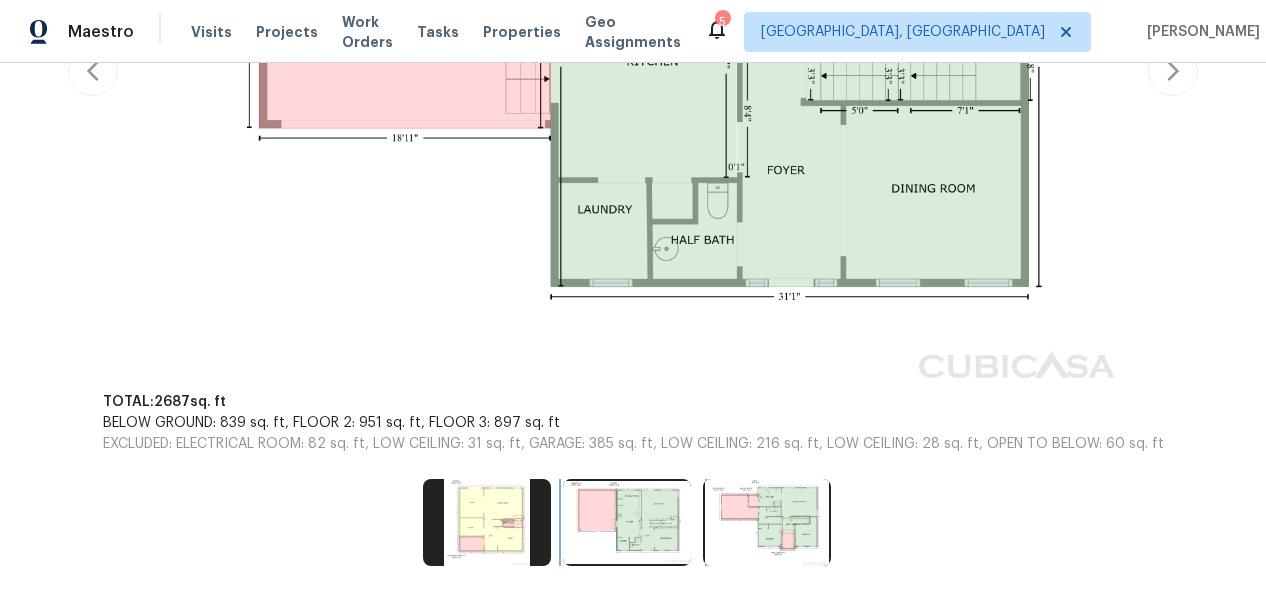 scroll, scrollTop: 792, scrollLeft: 0, axis: vertical 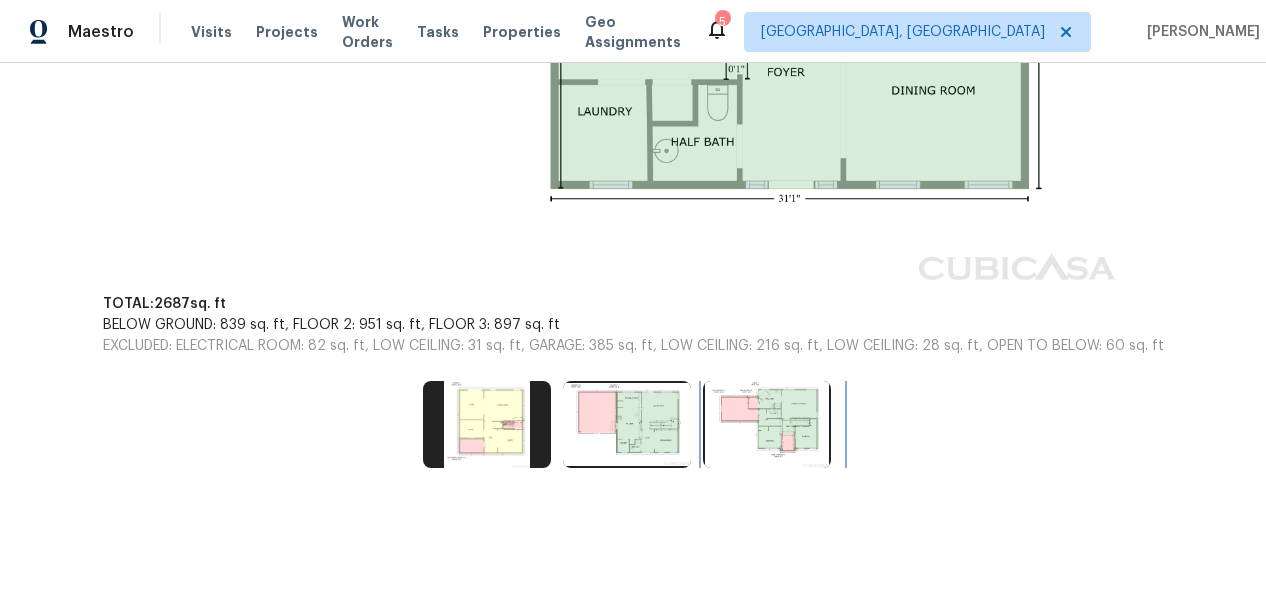 click at bounding box center (767, 424) 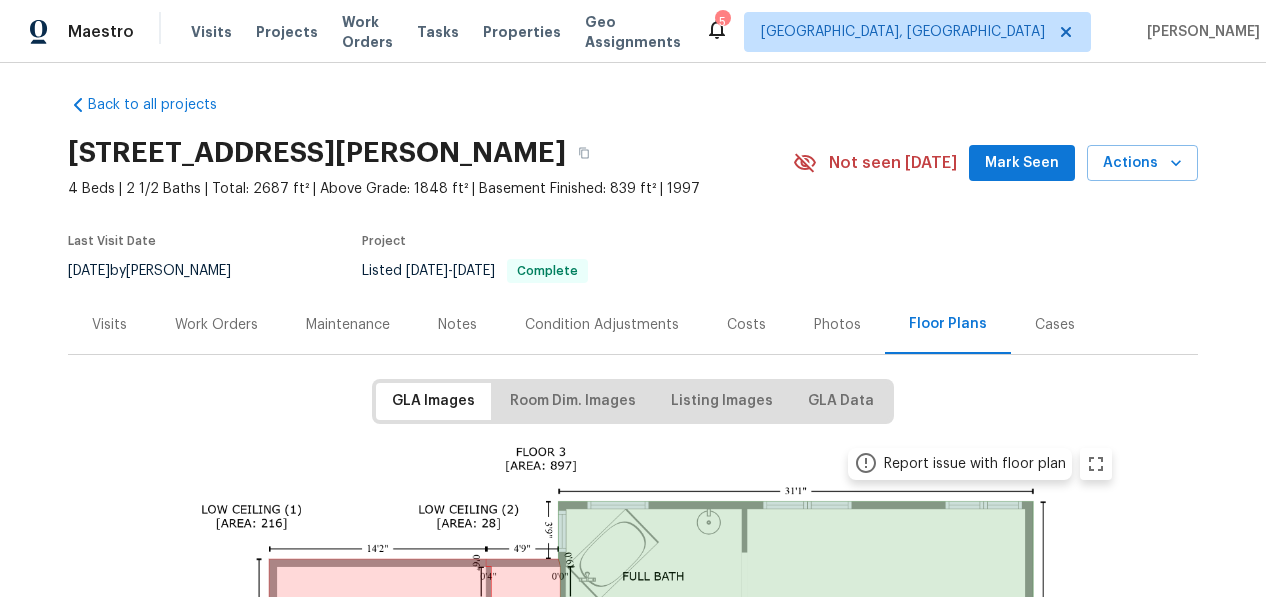 scroll, scrollTop: 3, scrollLeft: 0, axis: vertical 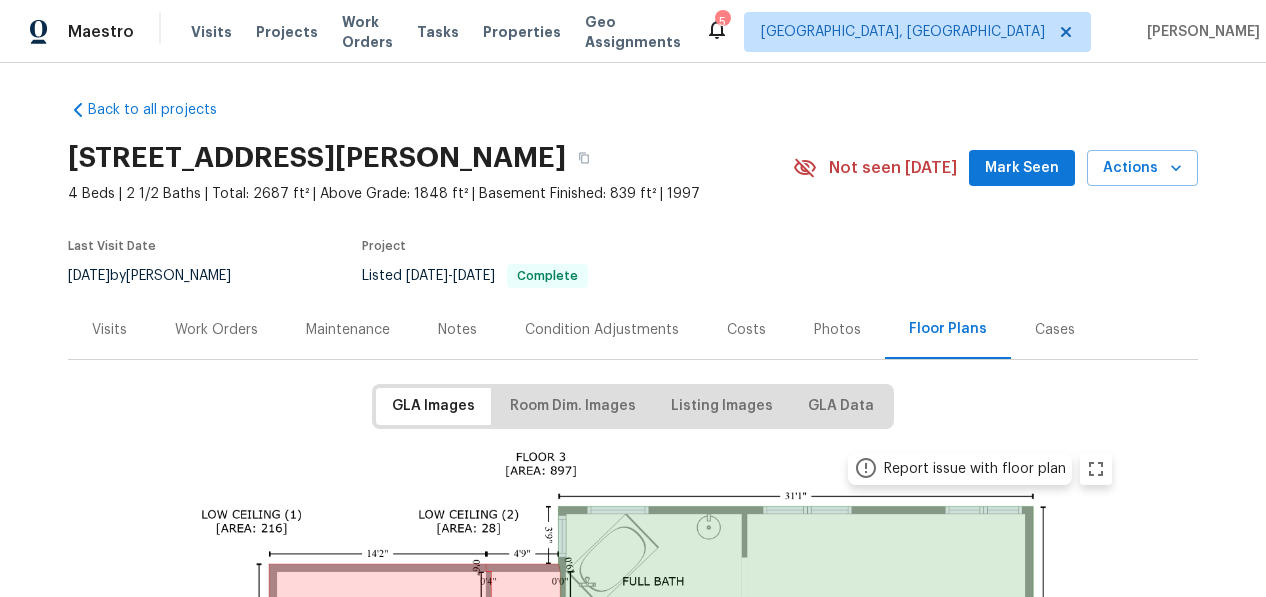 click on "Cases" at bounding box center [1055, 330] 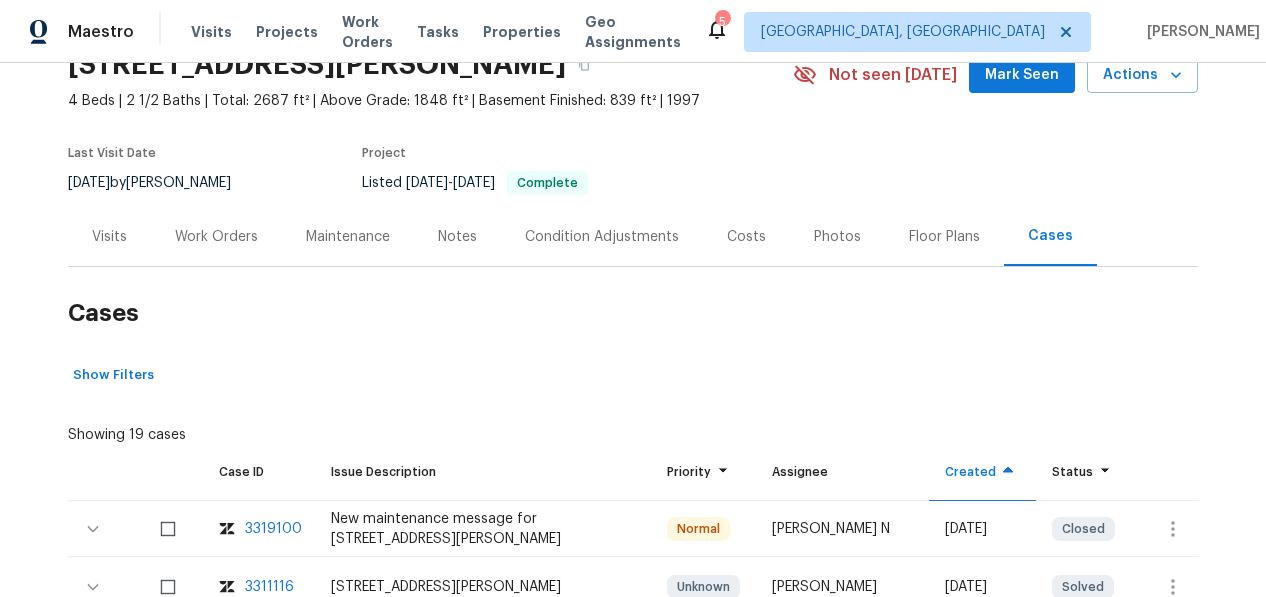 scroll, scrollTop: 0, scrollLeft: 0, axis: both 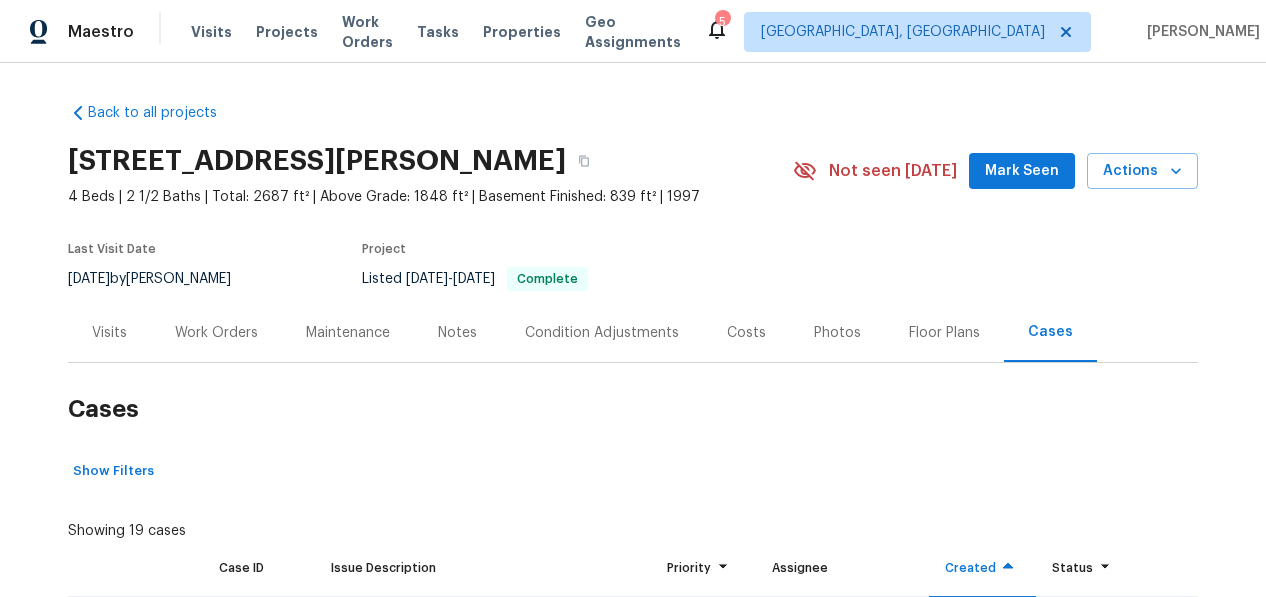 click on "Floor Plans" at bounding box center (944, 333) 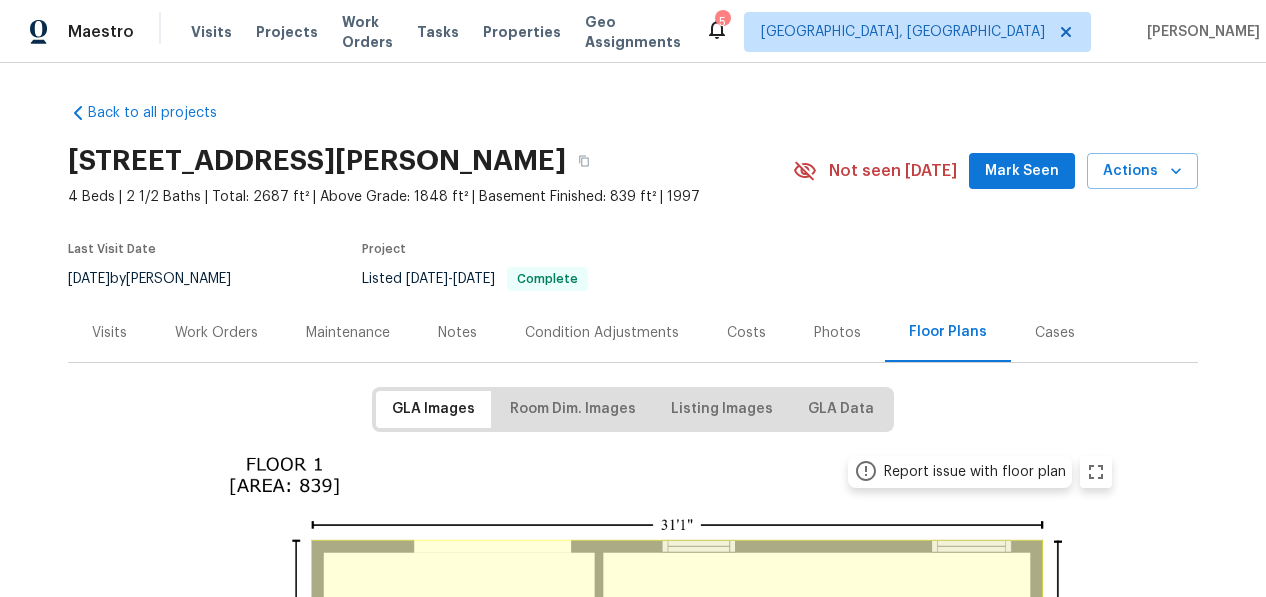 click on "Photos" at bounding box center (837, 333) 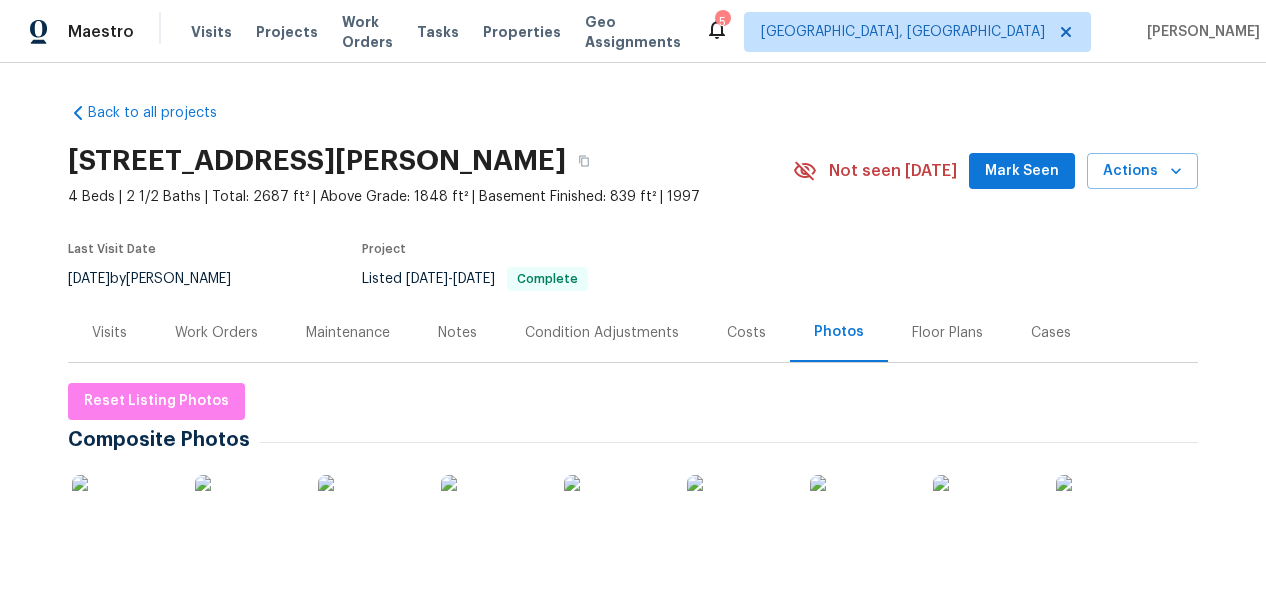 click on "Costs" at bounding box center [746, 333] 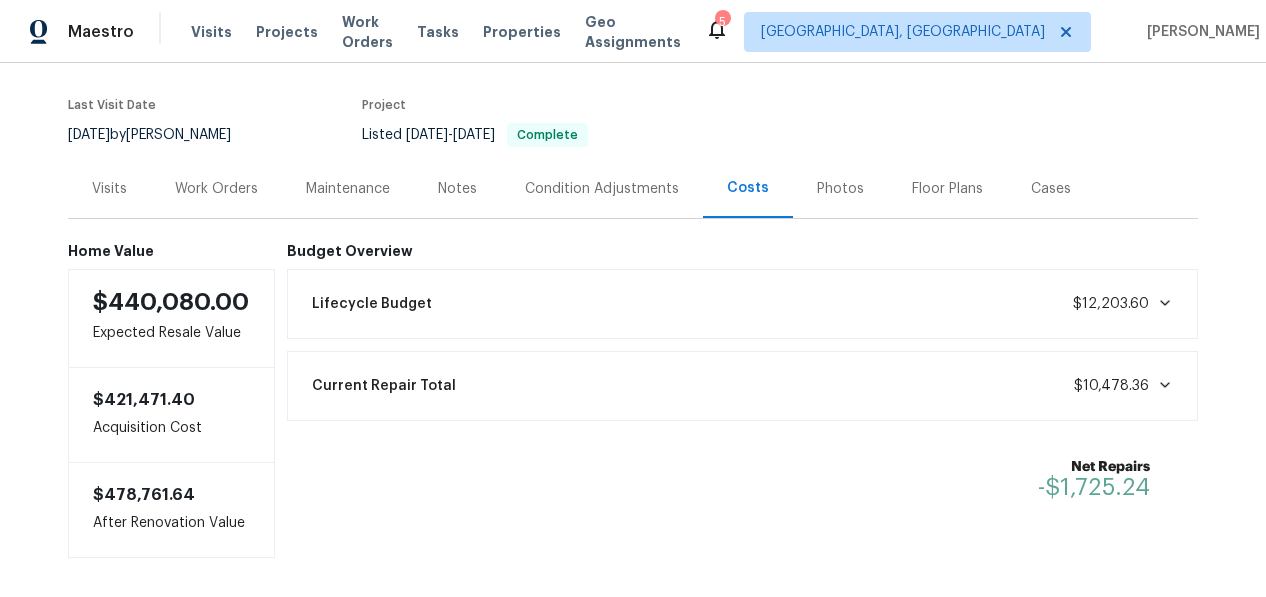 click on "Condition Adjustments" at bounding box center (602, 189) 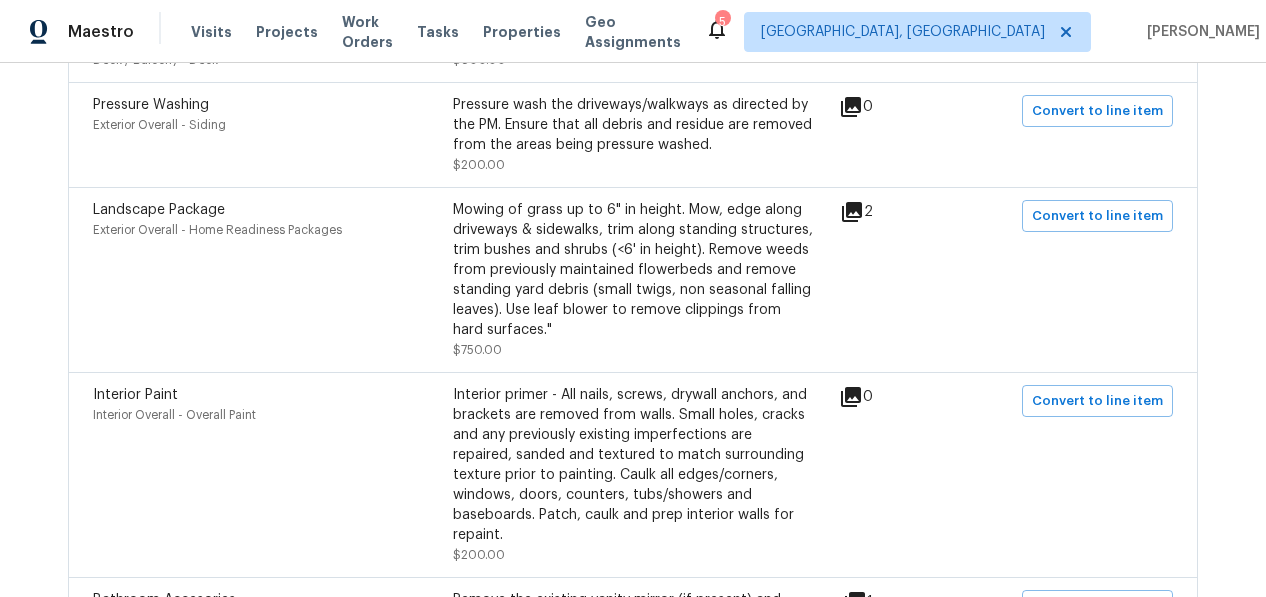 scroll, scrollTop: 525, scrollLeft: 0, axis: vertical 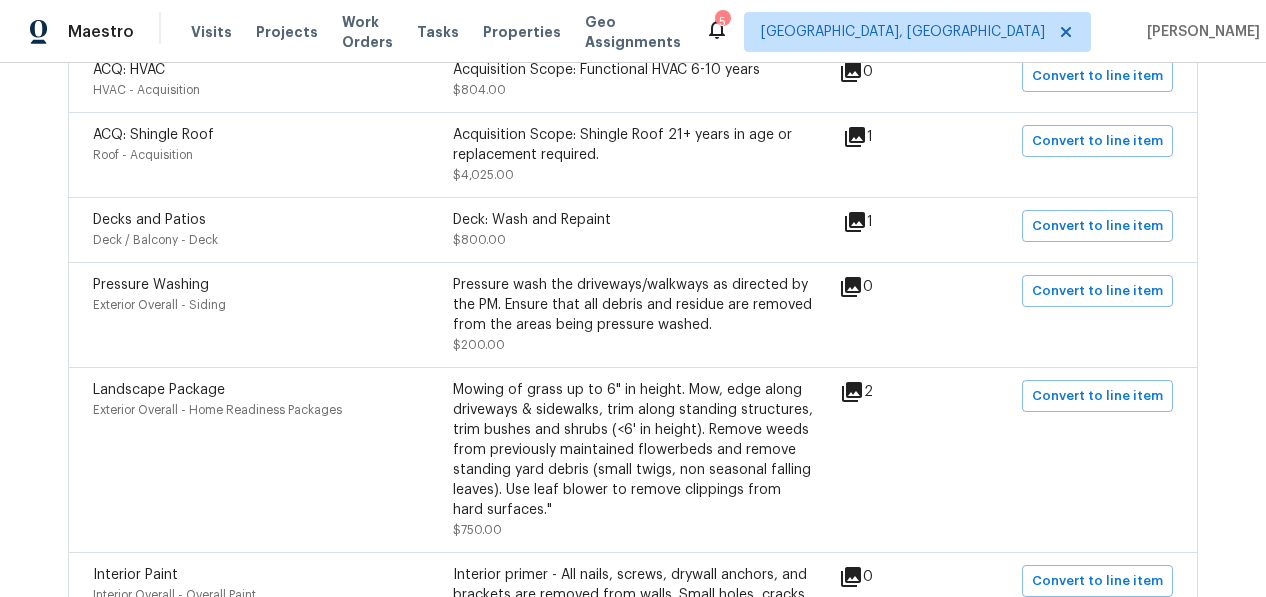 click on "Deck: Wash and Repaint" at bounding box center (633, 220) 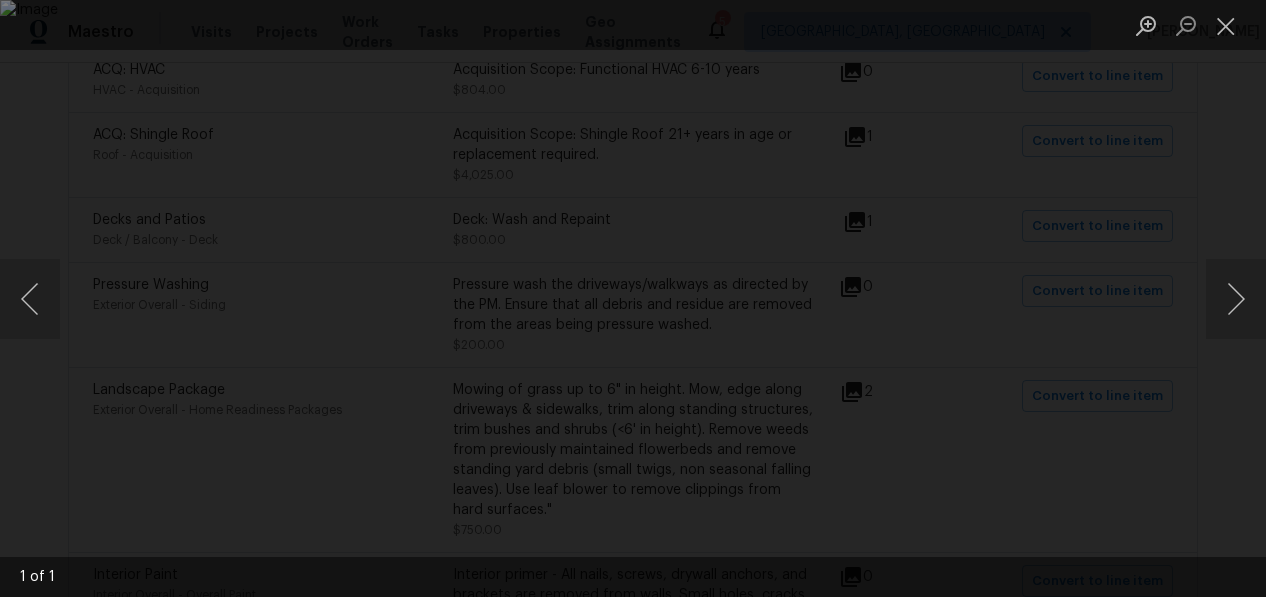 click at bounding box center [633, 298] 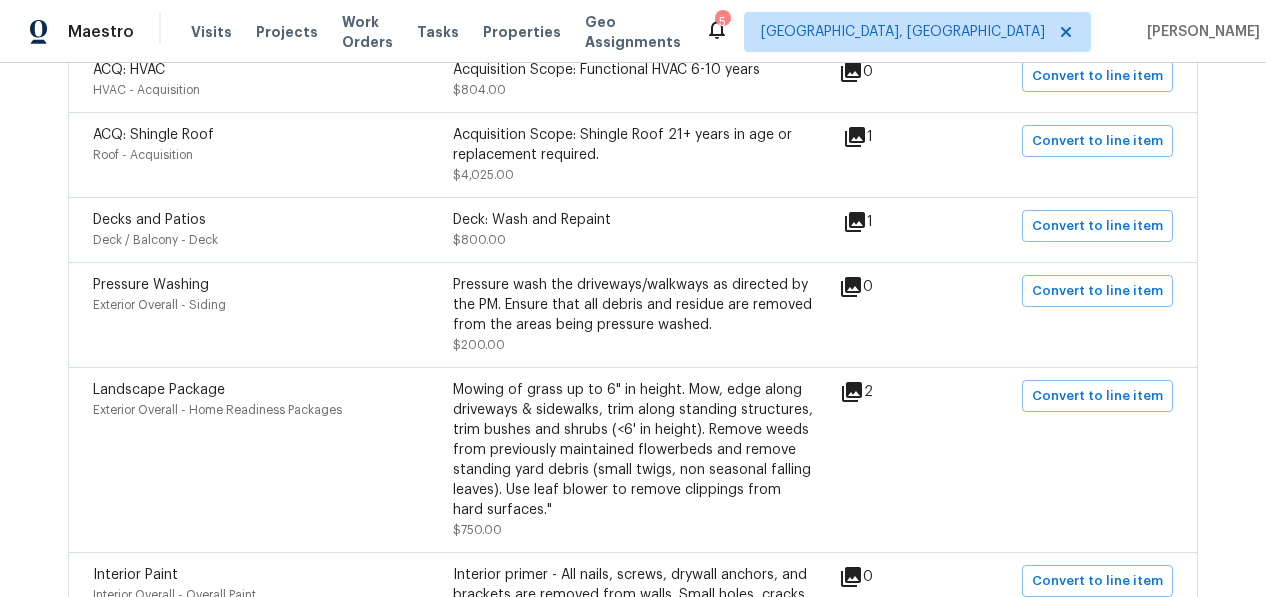 click on "Decks and Patios Deck / Balcony - Deck Deck: Wash and Repaint  $800.00   1 Convert to line item" at bounding box center [633, 229] 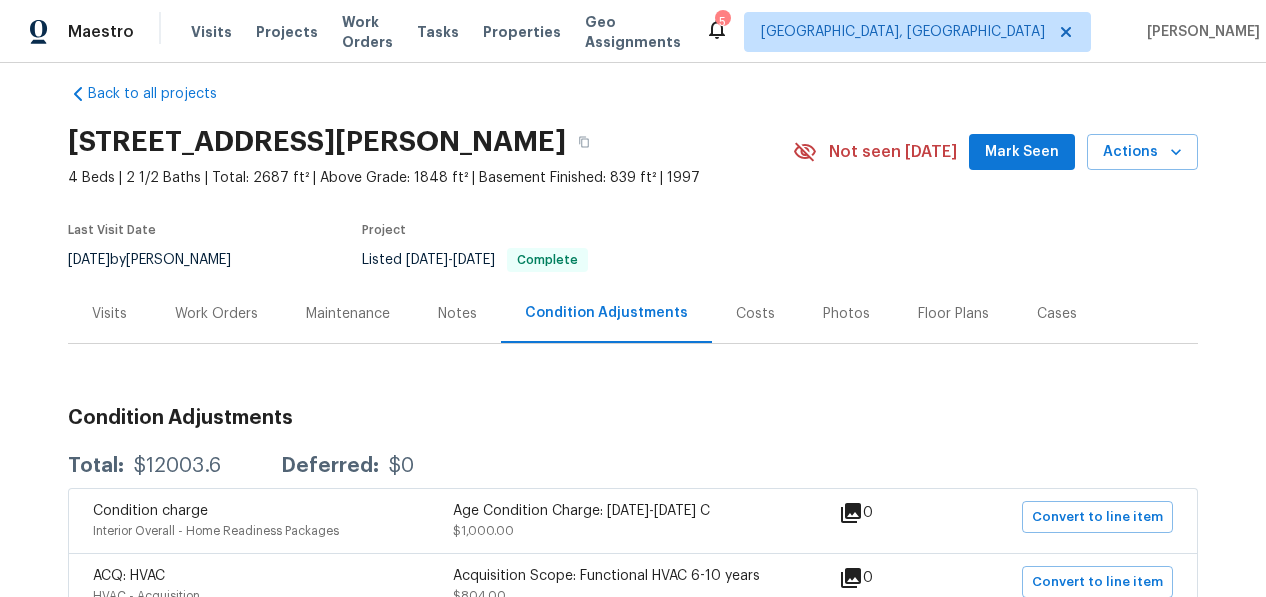 scroll, scrollTop: 0, scrollLeft: 0, axis: both 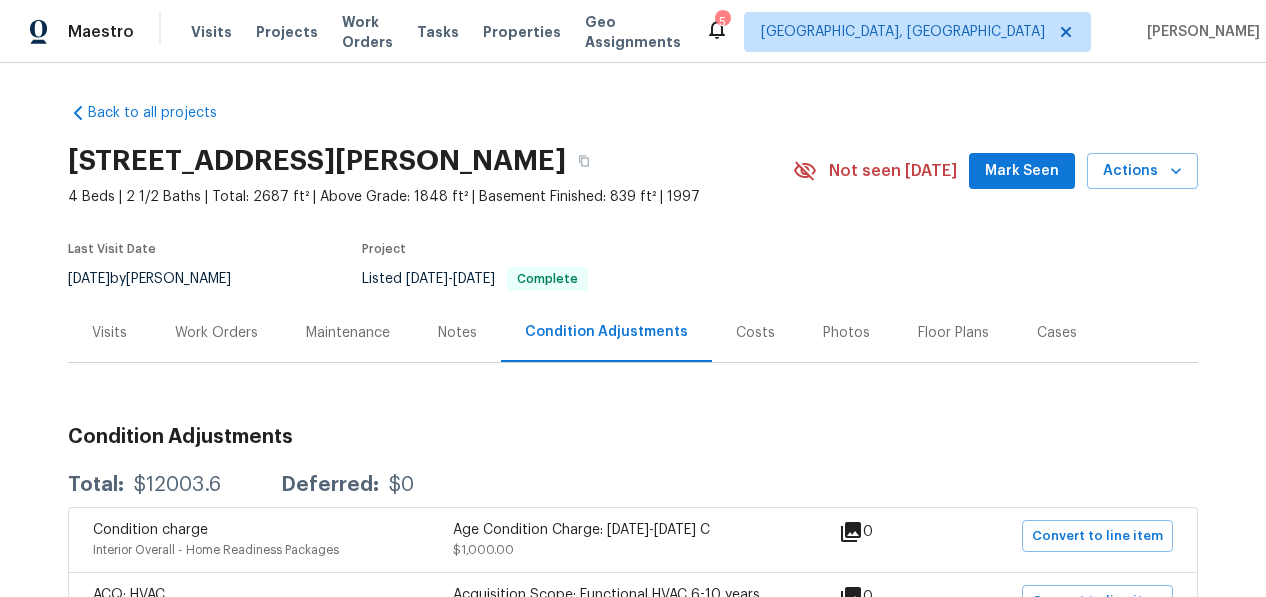 click on "Visits" at bounding box center [109, 333] 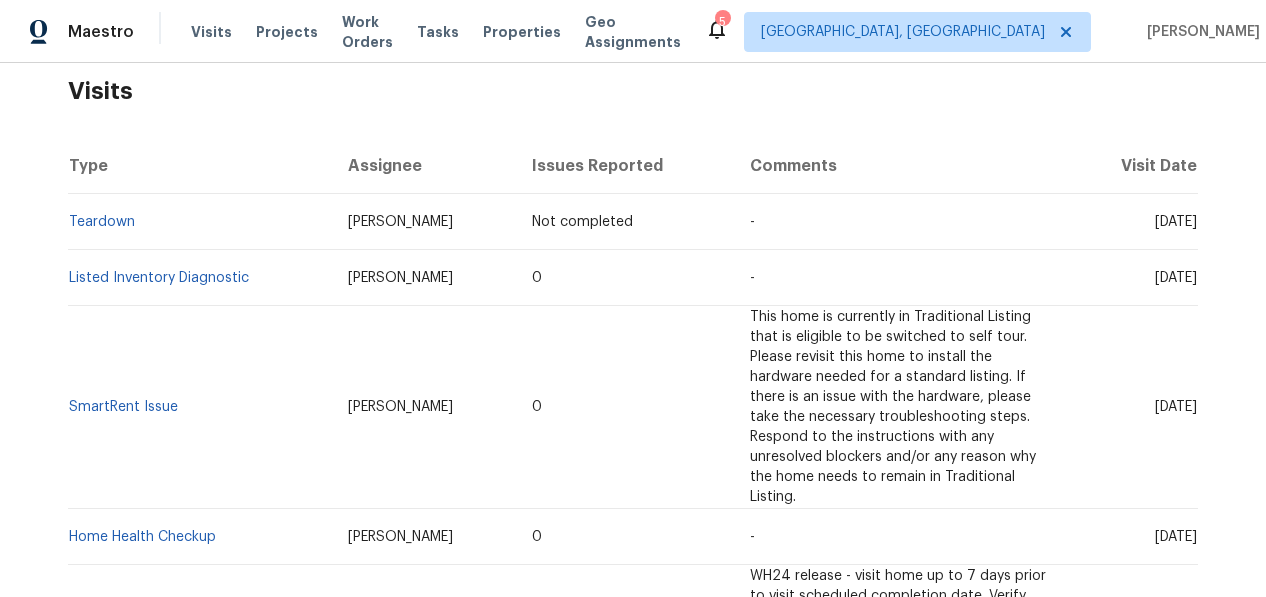 scroll, scrollTop: 12, scrollLeft: 0, axis: vertical 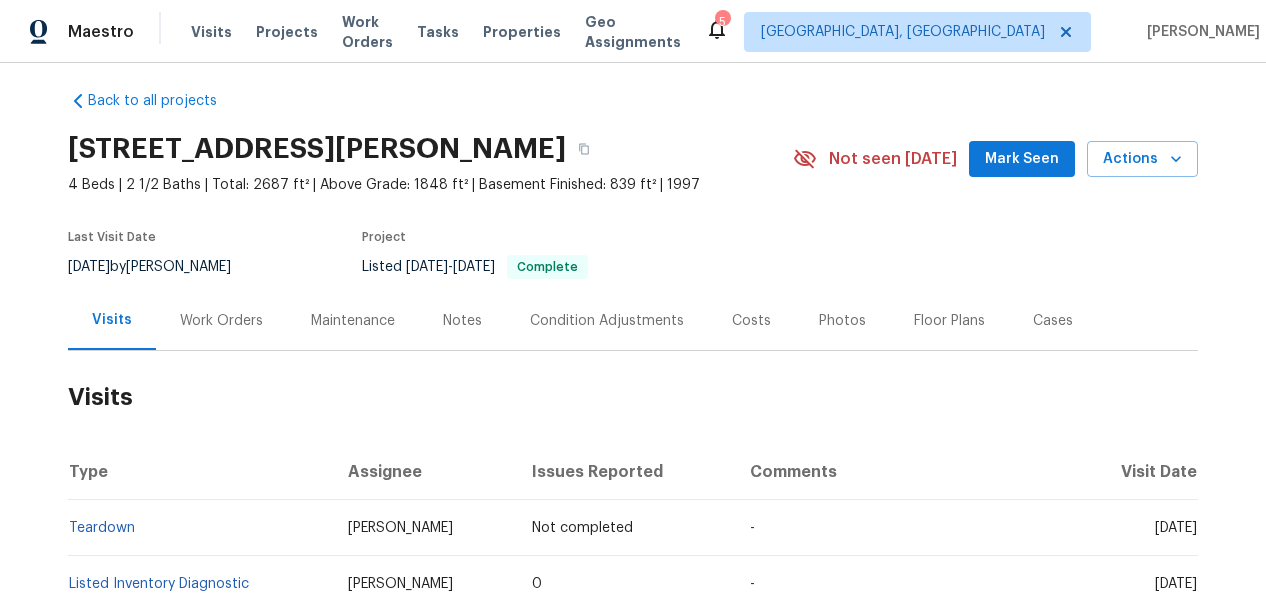 click on "Work Orders" at bounding box center (221, 321) 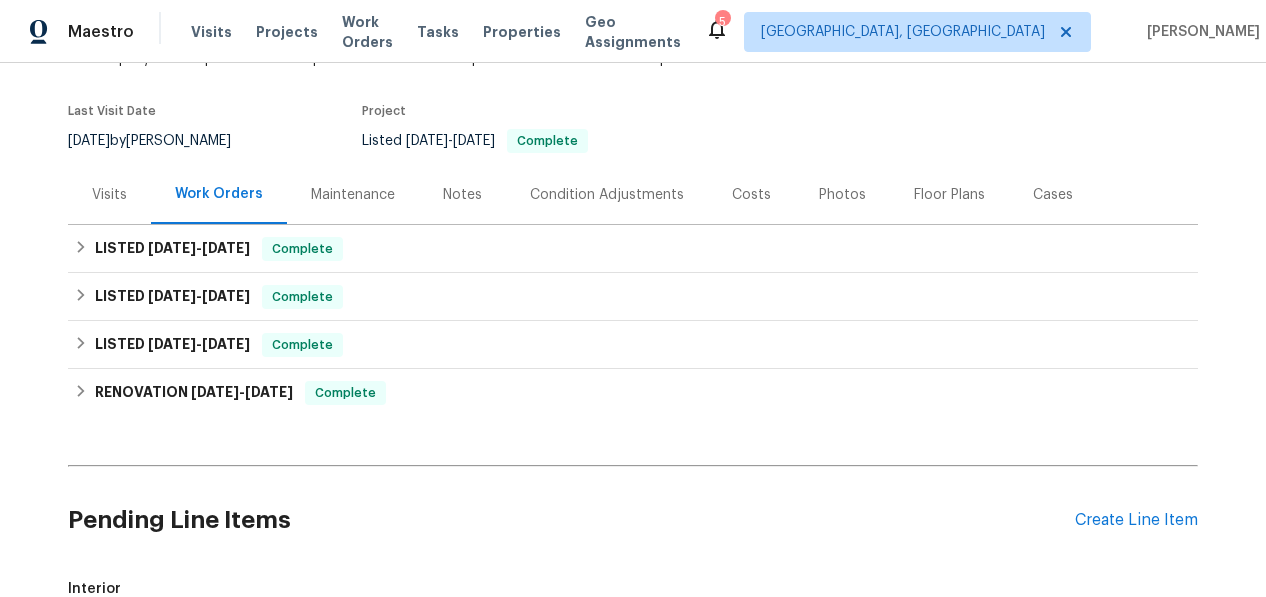 scroll, scrollTop: 149, scrollLeft: 0, axis: vertical 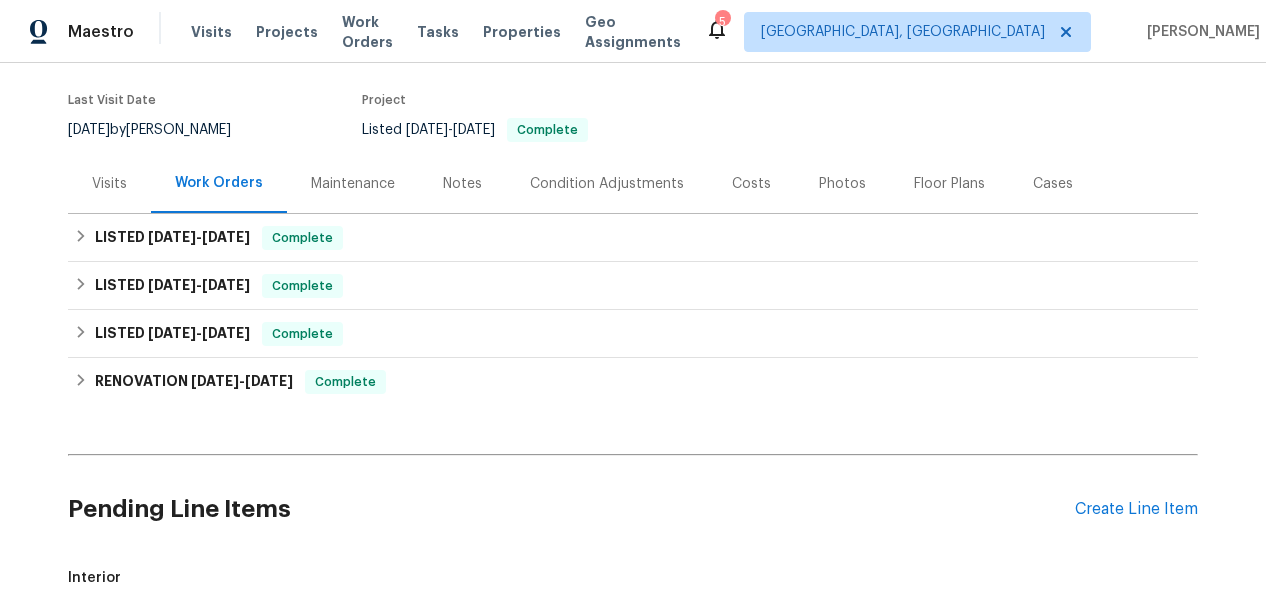 click on "Visits" at bounding box center (109, 184) 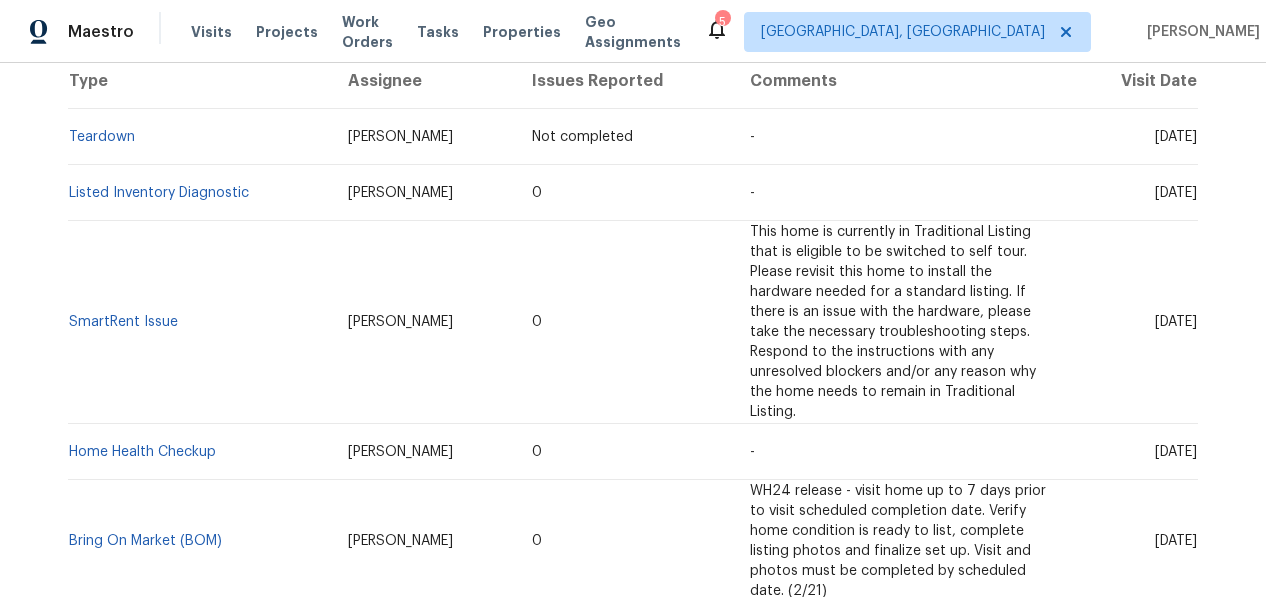 scroll, scrollTop: 0, scrollLeft: 0, axis: both 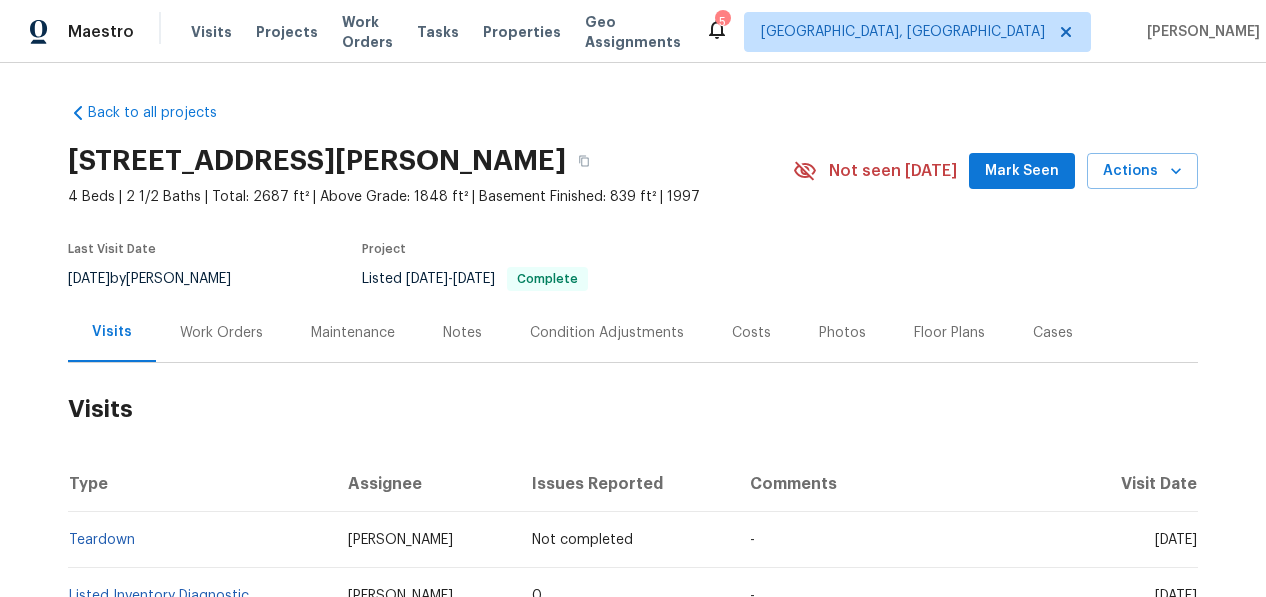 click on "Work Orders" at bounding box center [221, 333] 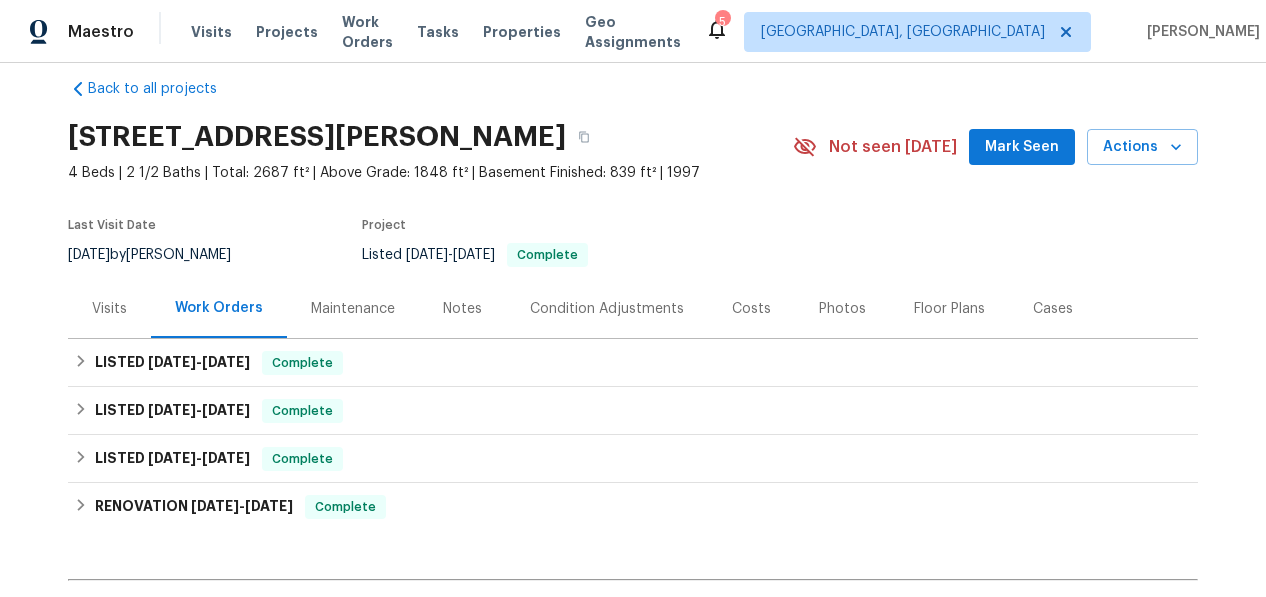 scroll, scrollTop: 0, scrollLeft: 0, axis: both 